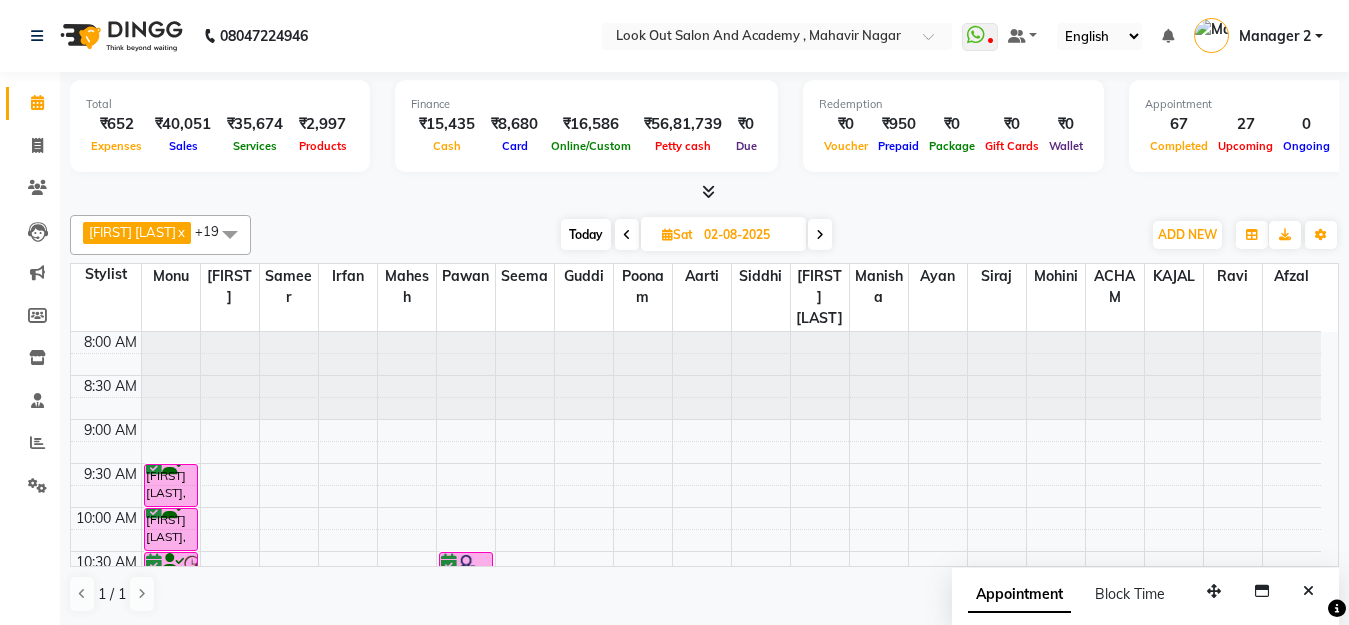 scroll, scrollTop: 0, scrollLeft: 0, axis: both 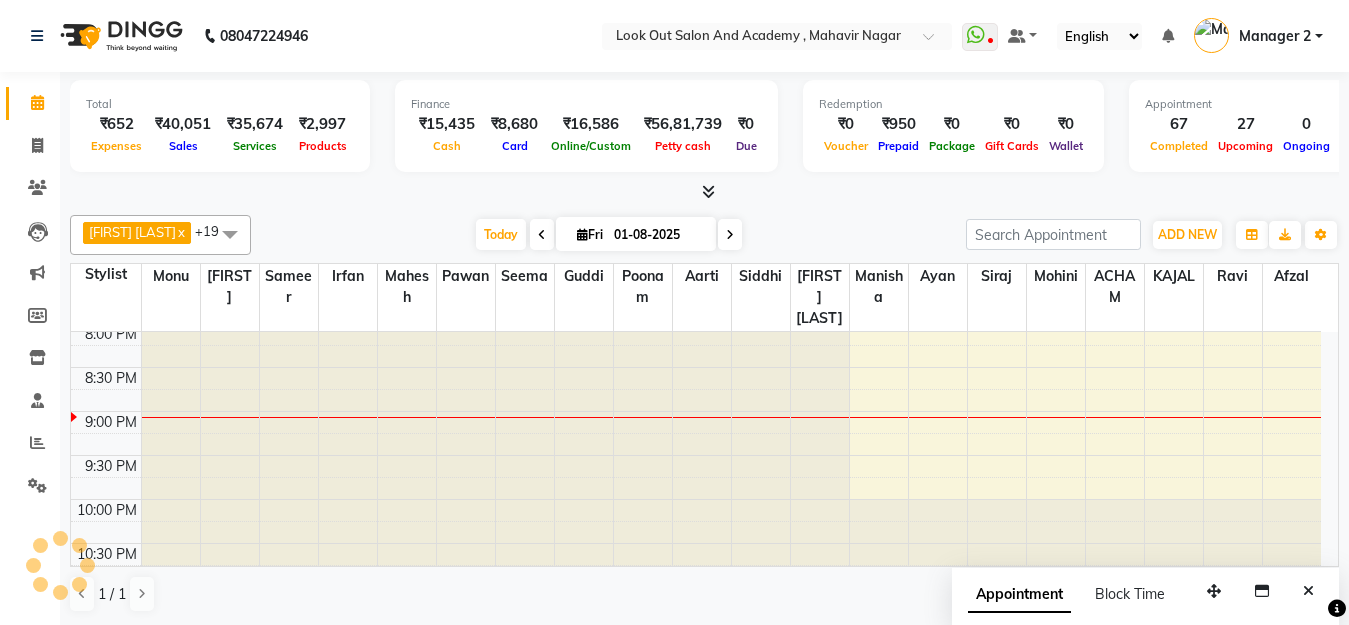 click on "Fri" at bounding box center [590, 234] 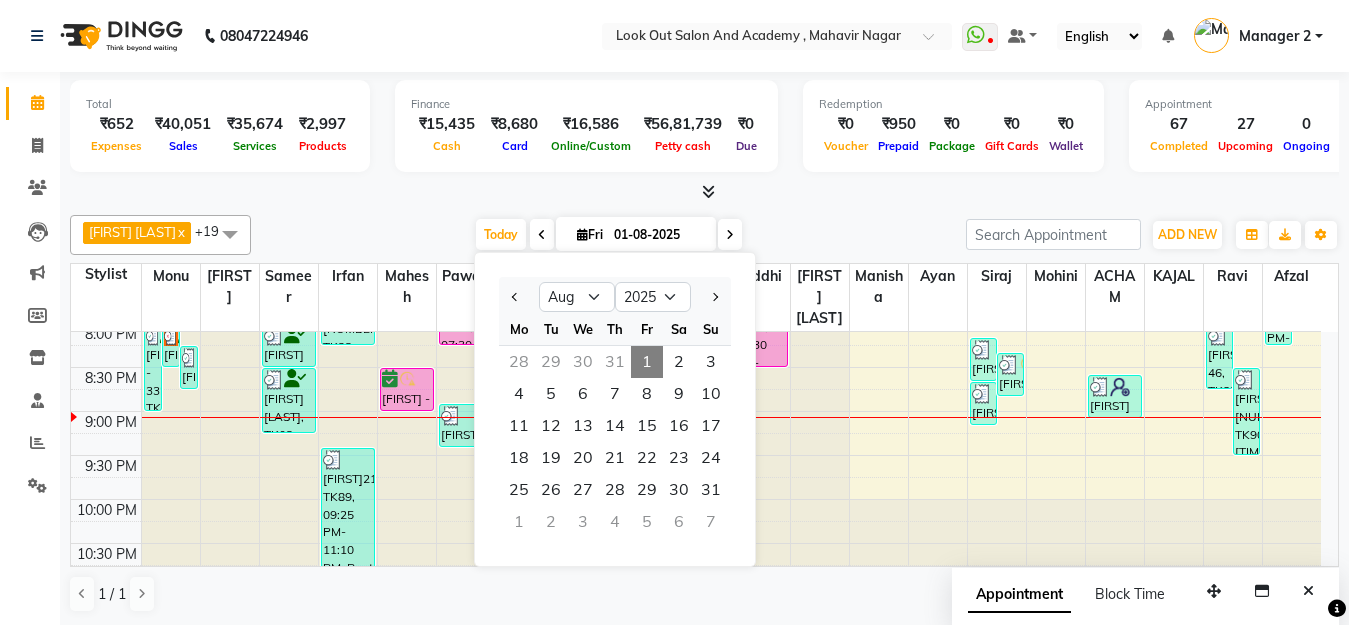 click on "Fri" at bounding box center (590, 234) 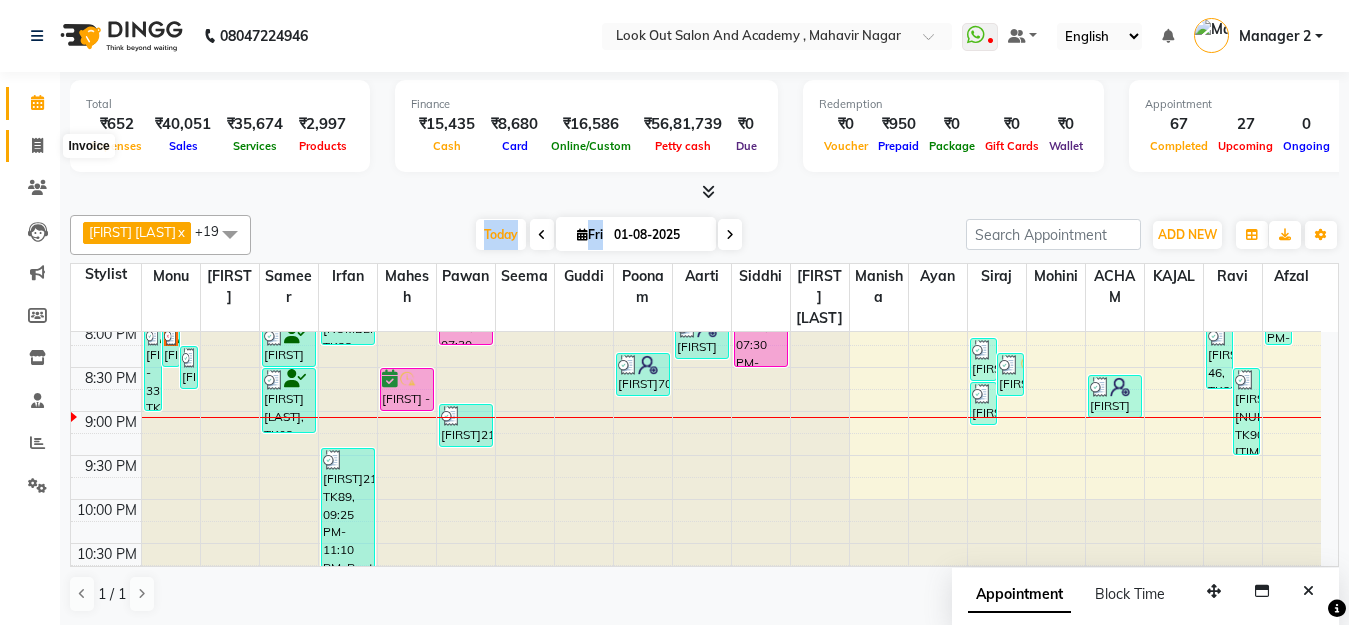 click 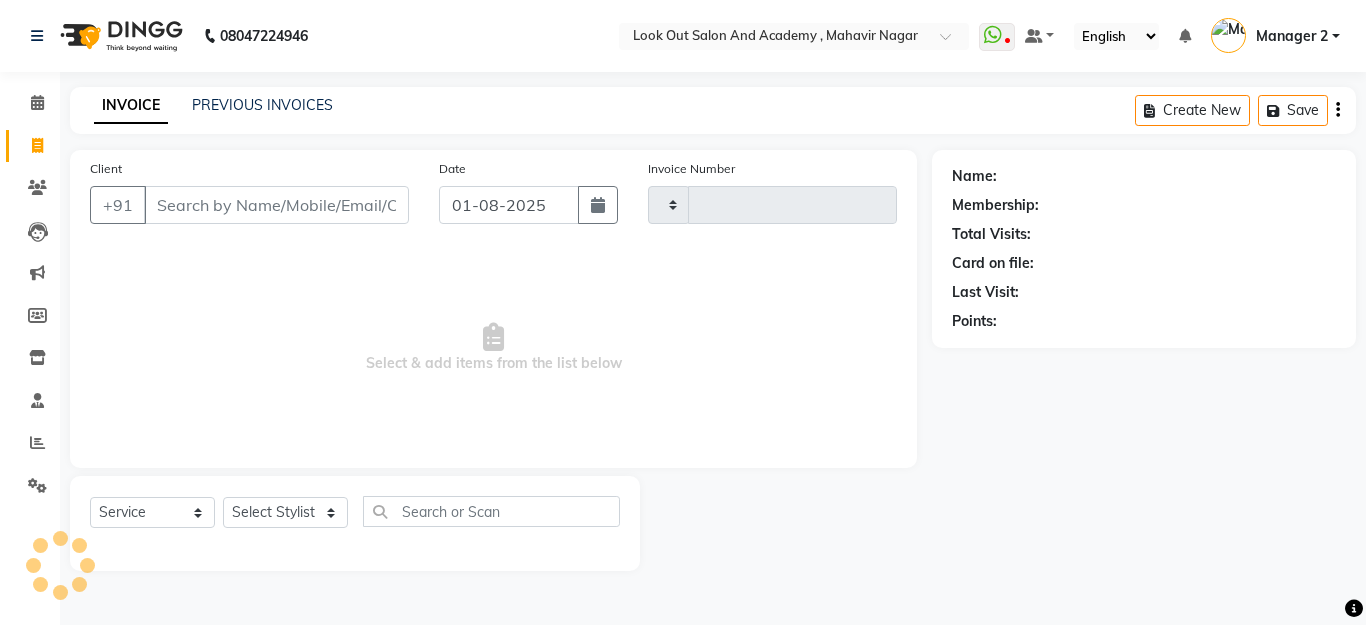 click on "Client" at bounding box center (276, 205) 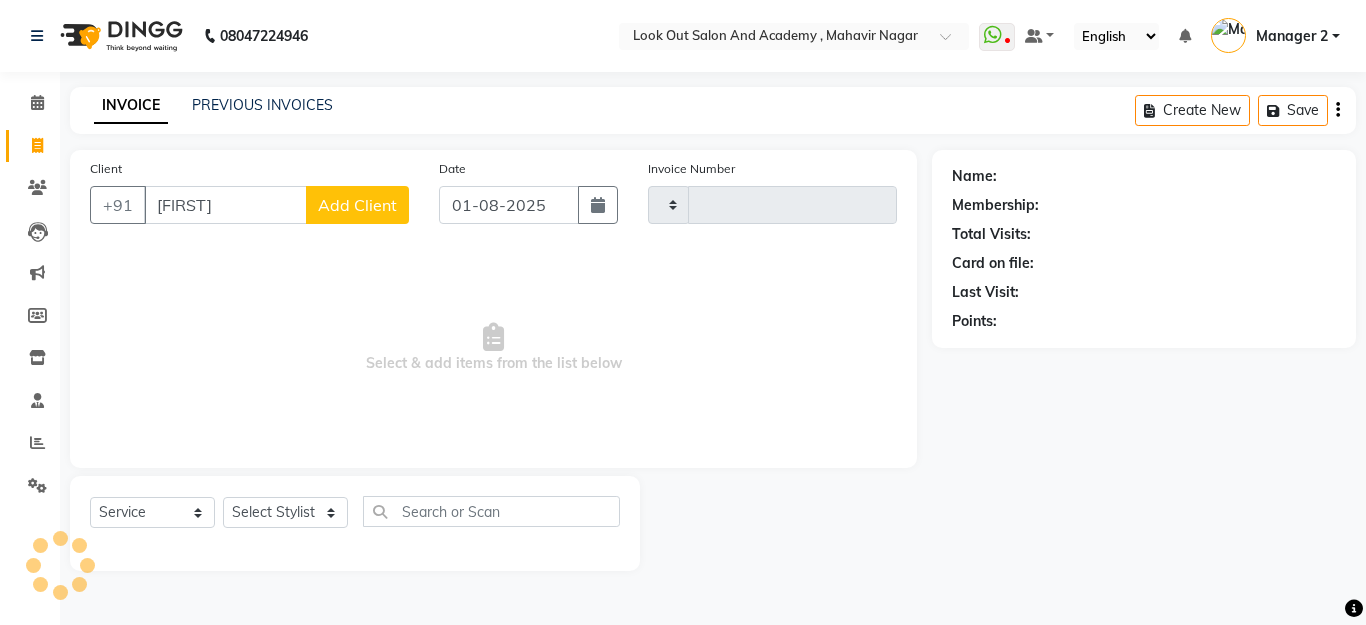 type on "DHAVAL" 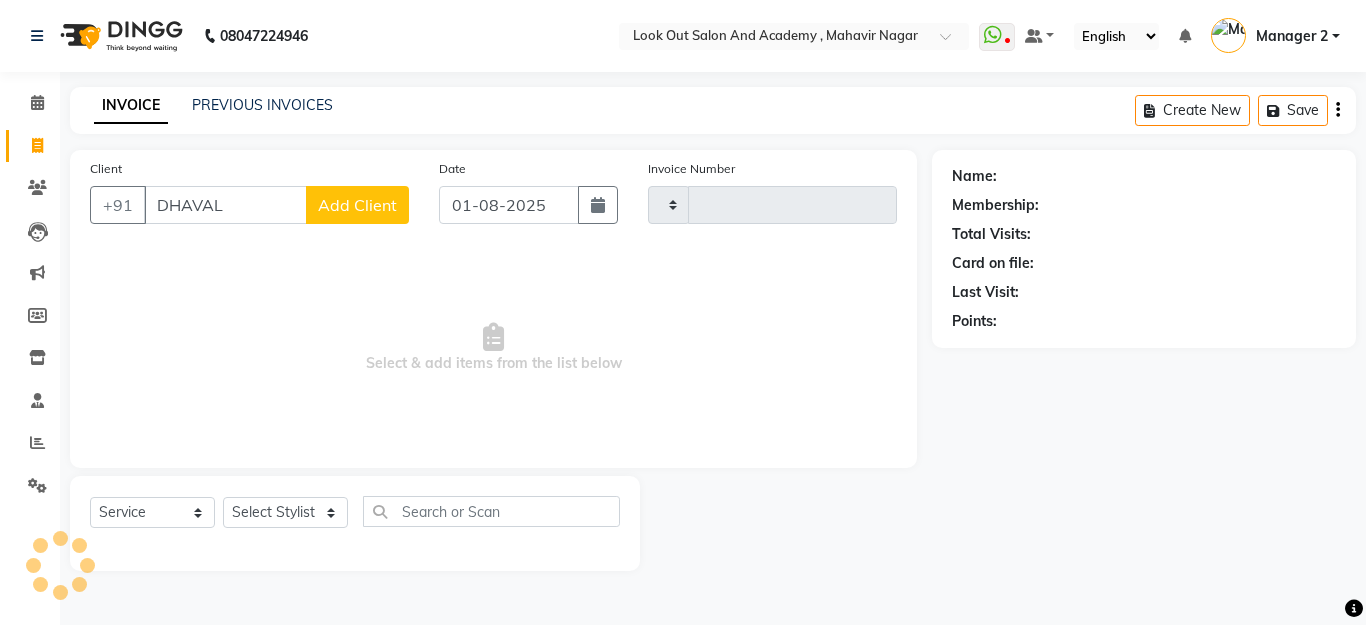 type on "9284" 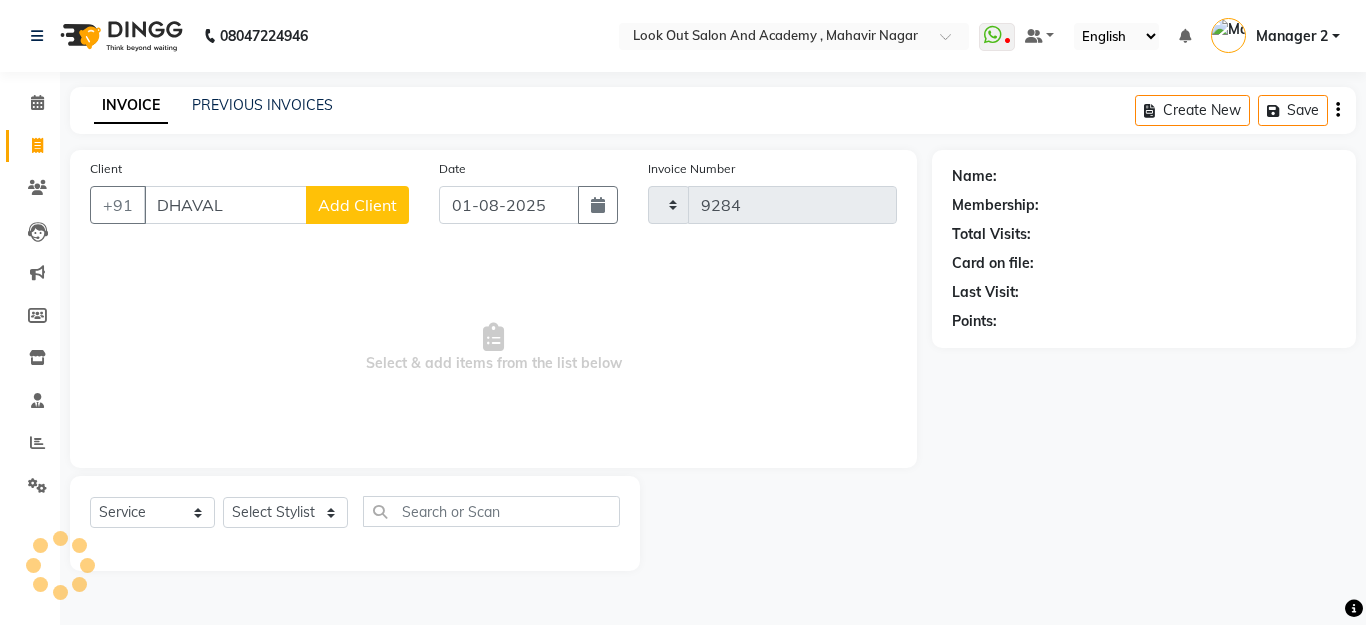select on "4708" 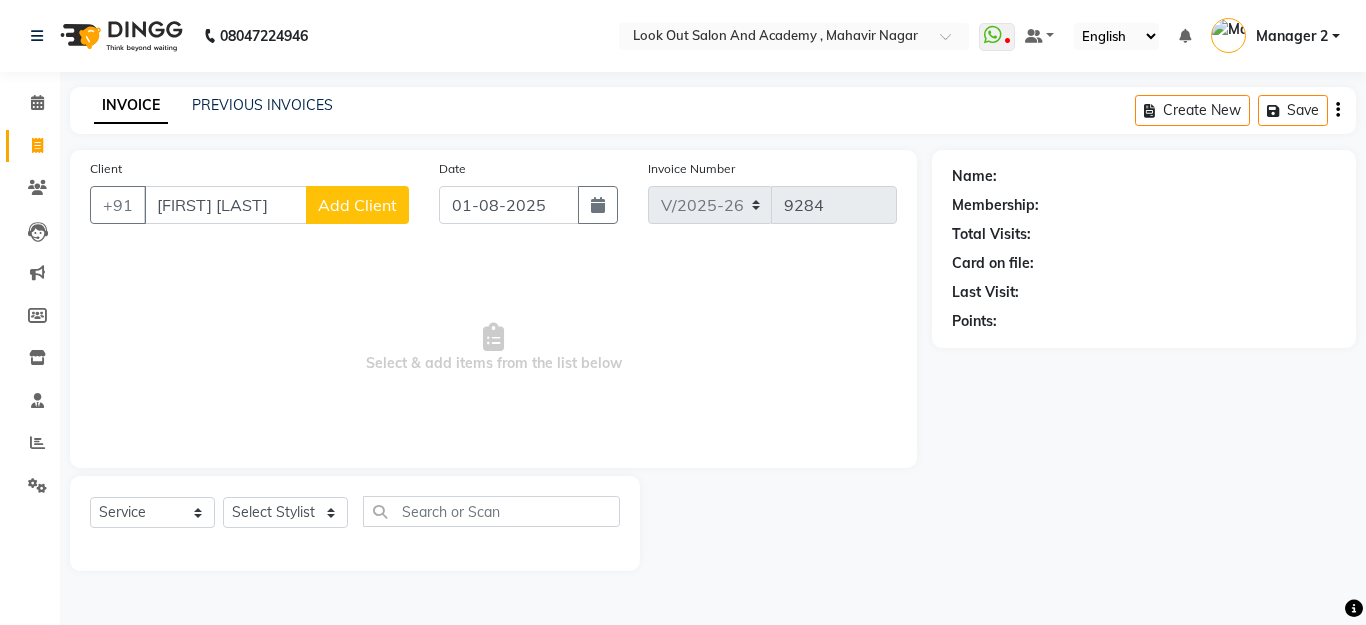 scroll, scrollTop: 0, scrollLeft: 13, axis: horizontal 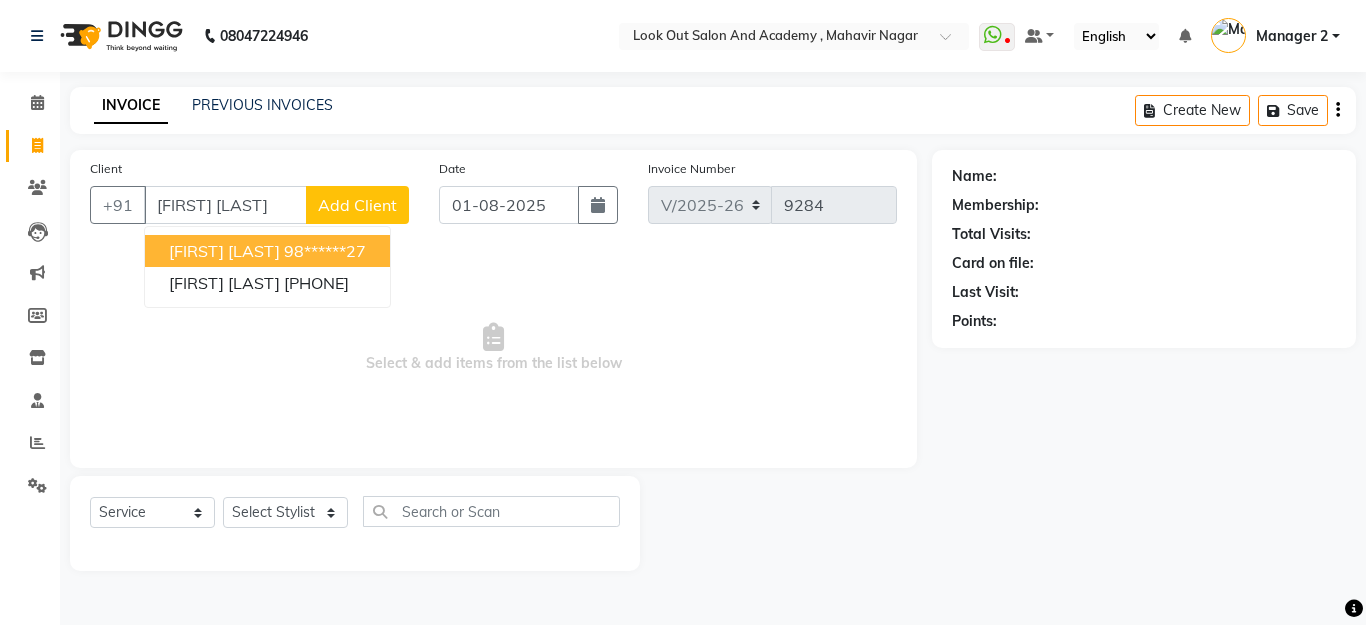 click on "[FIRST] [LAST]" at bounding box center (224, 251) 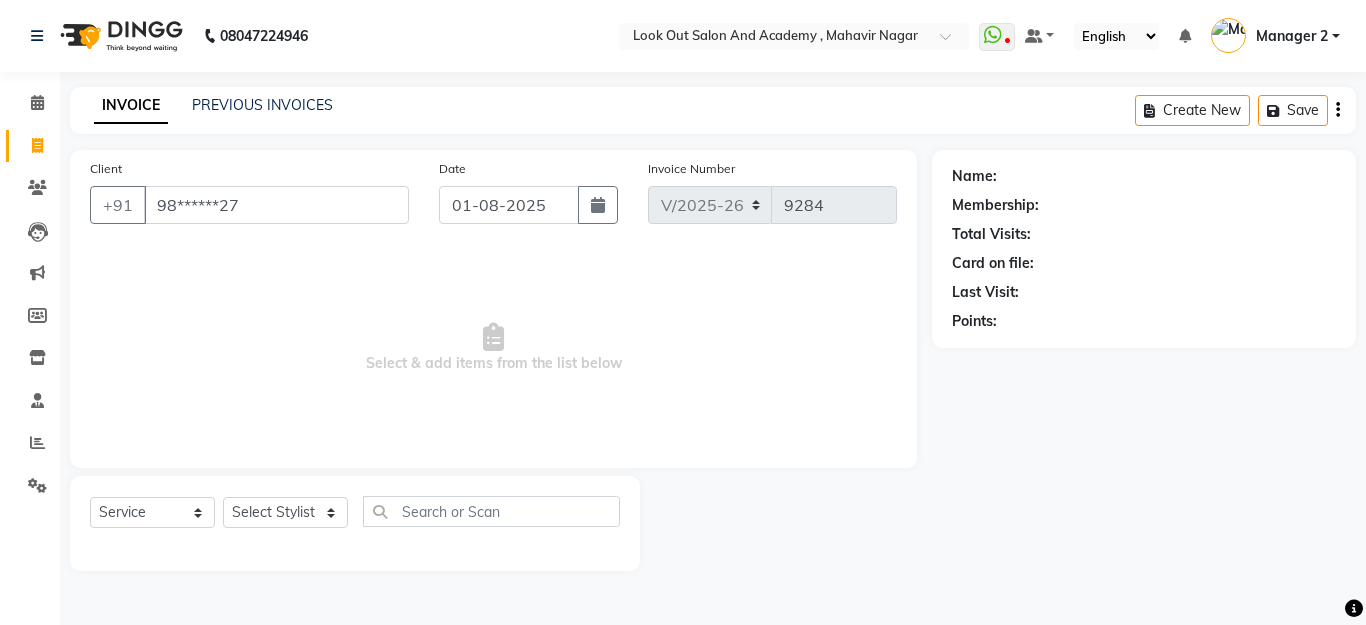 type on "98******27" 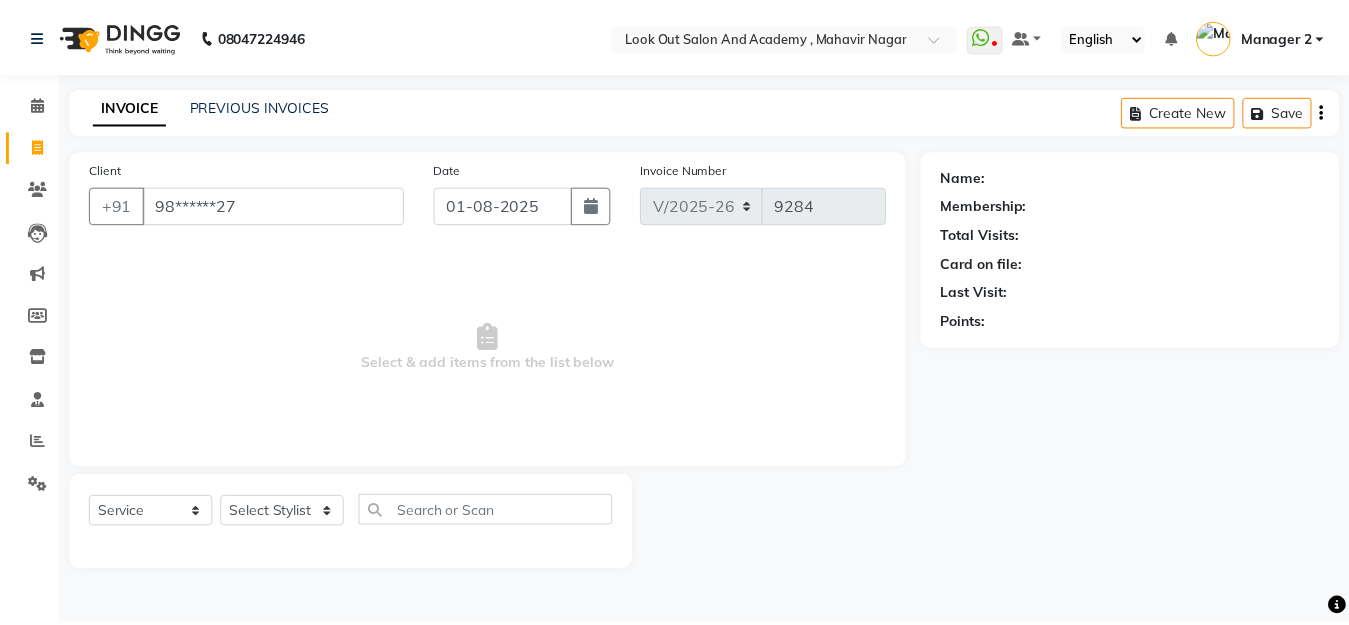 scroll, scrollTop: 0, scrollLeft: 0, axis: both 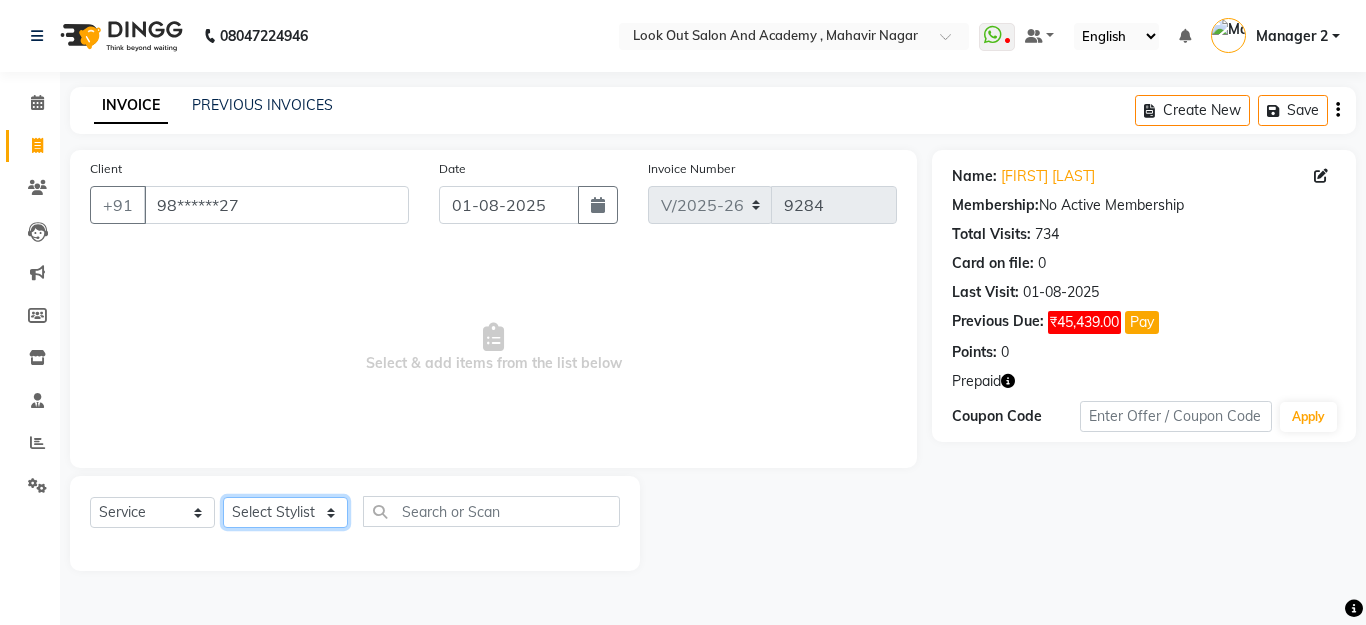 click on "Select Stylist Aarti Aatish ACHAM Aftab Afzal [FIRST] [LAST] Akthar Hussain Almas ARTI SAKPAL ATUL RATHOD Ayan DEEPALI [FIRST] [LAST] [FIRST] [LAST] Guddi Huzaifa Indrajeet Irfan KAJAL [FIRST] [LAST] Mahesh Manager 1 Manager 2 Manisha Manoj Mayuri Mohini Monu NABIL Nikita Nisarg Pawan Poonam [FIRST] [LAST] [FIRST] [LAST] RADHIKA [LAST] Rajan Rajesh Ravi Rishika RRAHUL SADIK Sahil Salmani Sameer Seema SHIVAM Siddhi Siraj SUJIT Suresh TEJAL [FIRST] UMAR Vighnesh Jagkar" 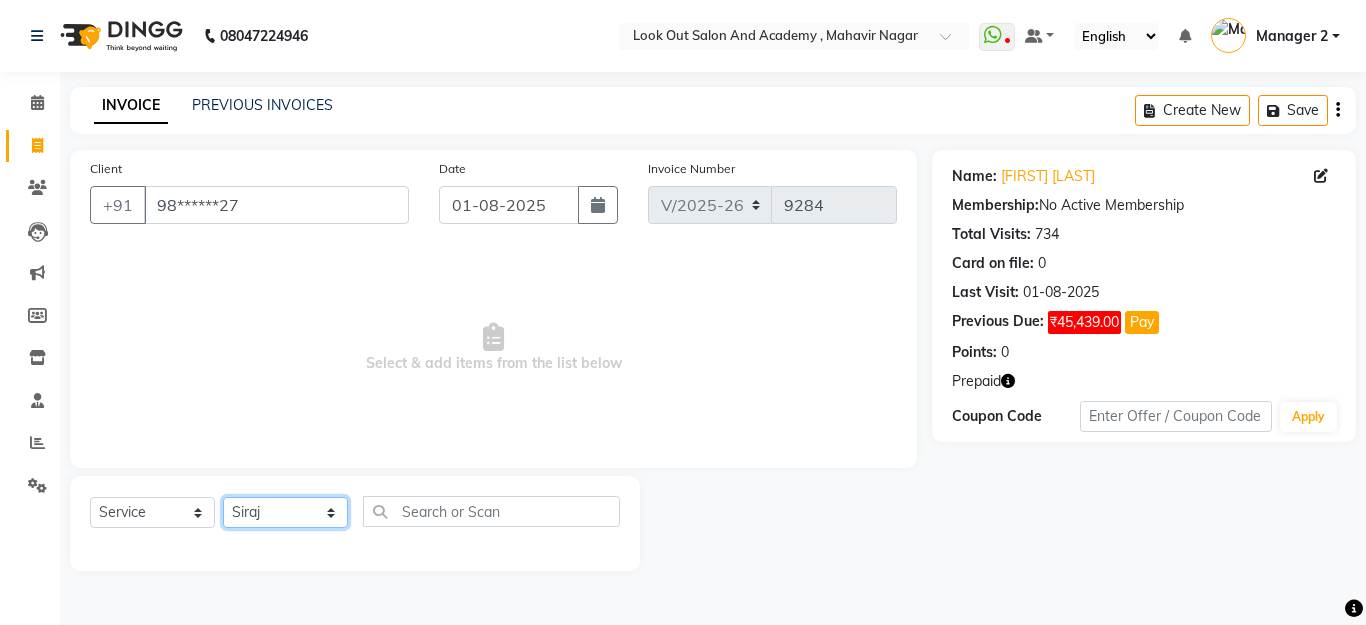 click on "Select Stylist Aarti Aatish ACHAM Aftab Afzal [FIRST] [LAST] Akthar Hussain Almas ARTI SAKPAL ATUL RATHOD Ayan DEEPALI [FIRST] [LAST] [FIRST] [LAST] Guddi Huzaifa Indrajeet Irfan KAJAL [FIRST] [LAST] Mahesh Manager 1 Manager 2 Manisha Manoj Mayuri Mohini Monu NABIL Nikita Nisarg Pawan Poonam [FIRST] [LAST] [FIRST] [LAST] RADHIKA [LAST] Rajan Rajesh Ravi Rishika RRAHUL SADIK Sahil Salmani Sameer Seema SHIVAM Siddhi Siraj SUJIT Suresh TEJAL [FIRST] UMAR Vighnesh Jagkar" 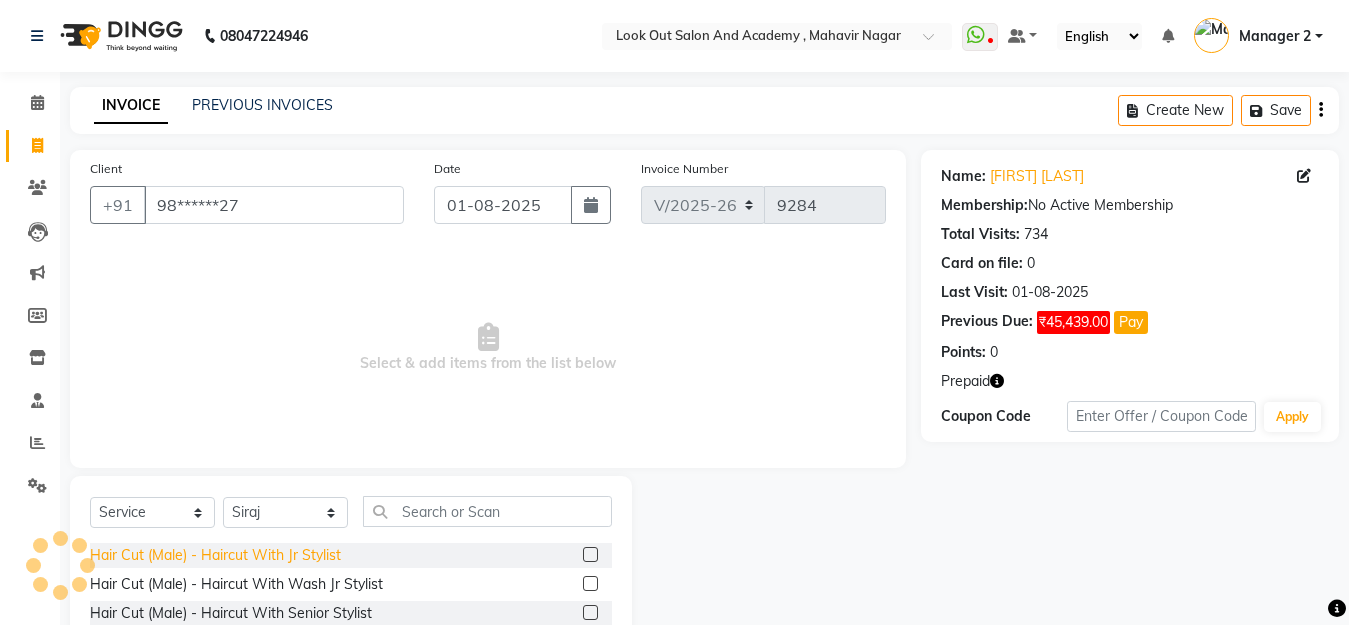 click on "Hair Cut (Male) - Haircut With Jr Stylist" 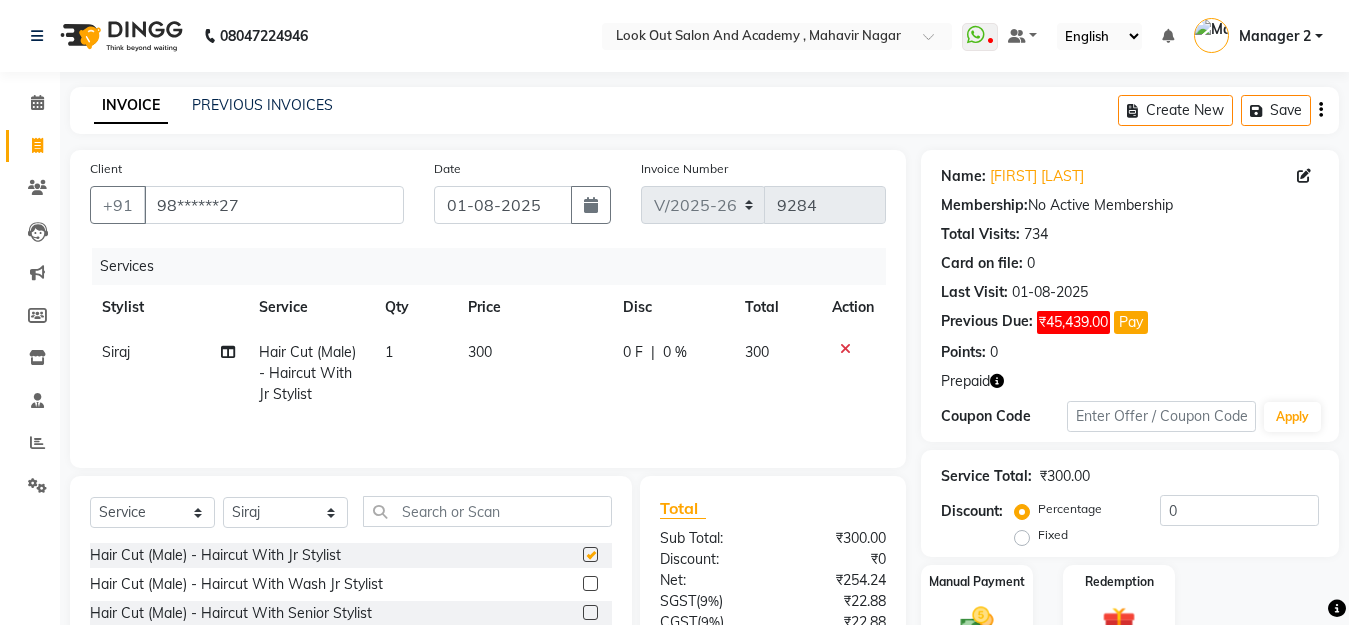 checkbox on "false" 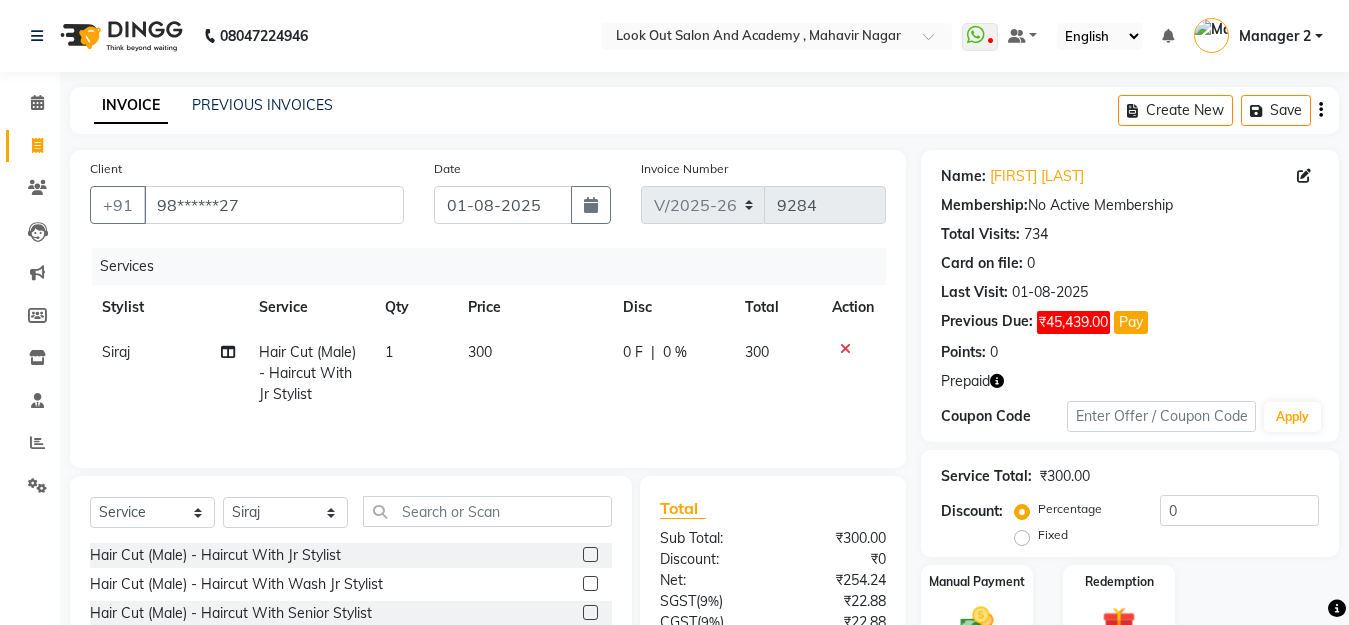 scroll, scrollTop: 178, scrollLeft: 0, axis: vertical 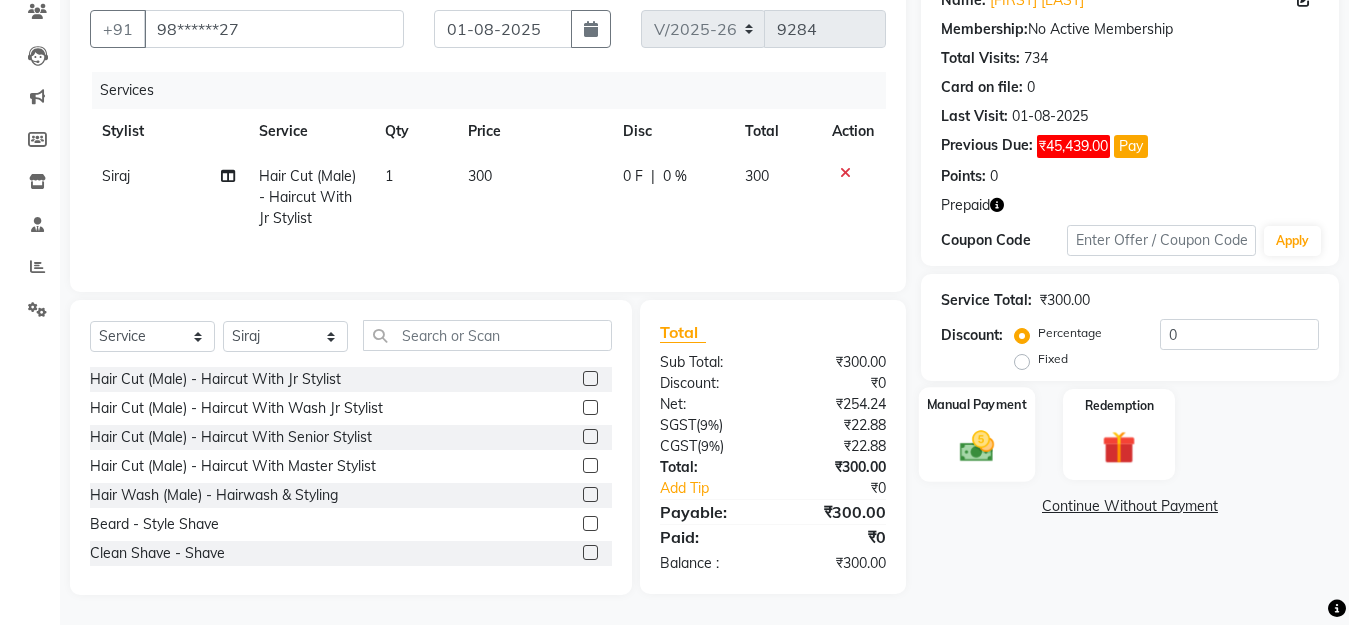 click on "Manual Payment" 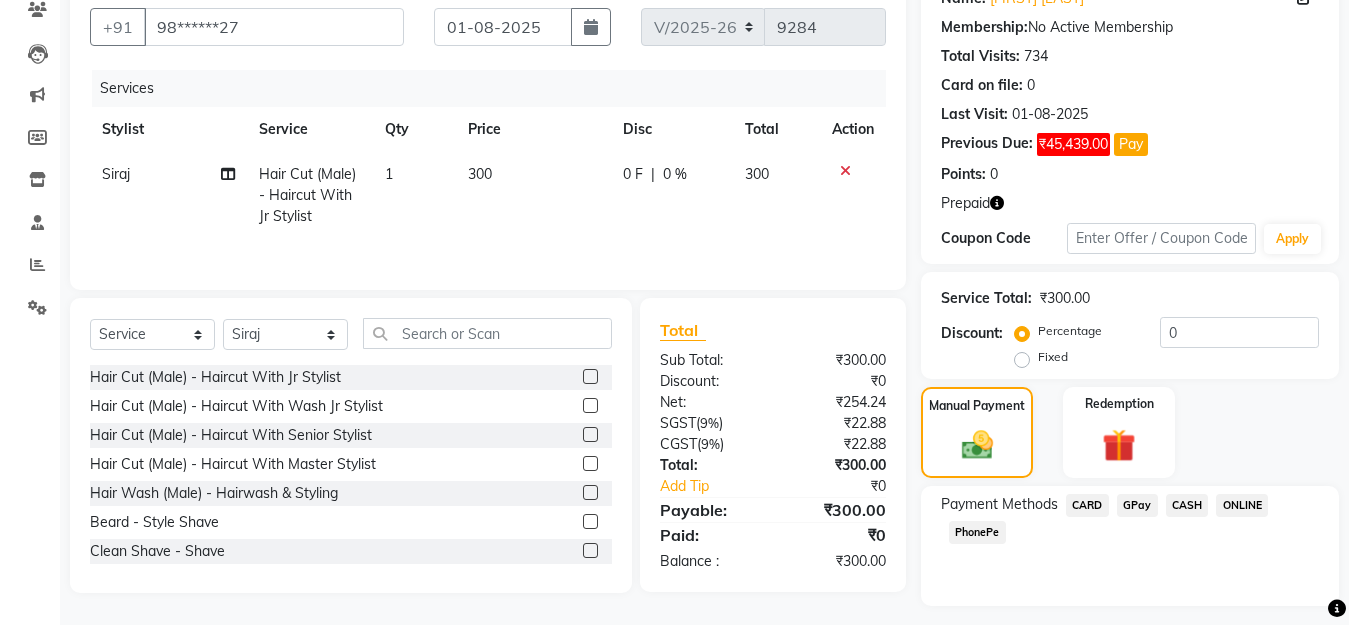 click on "GPay" 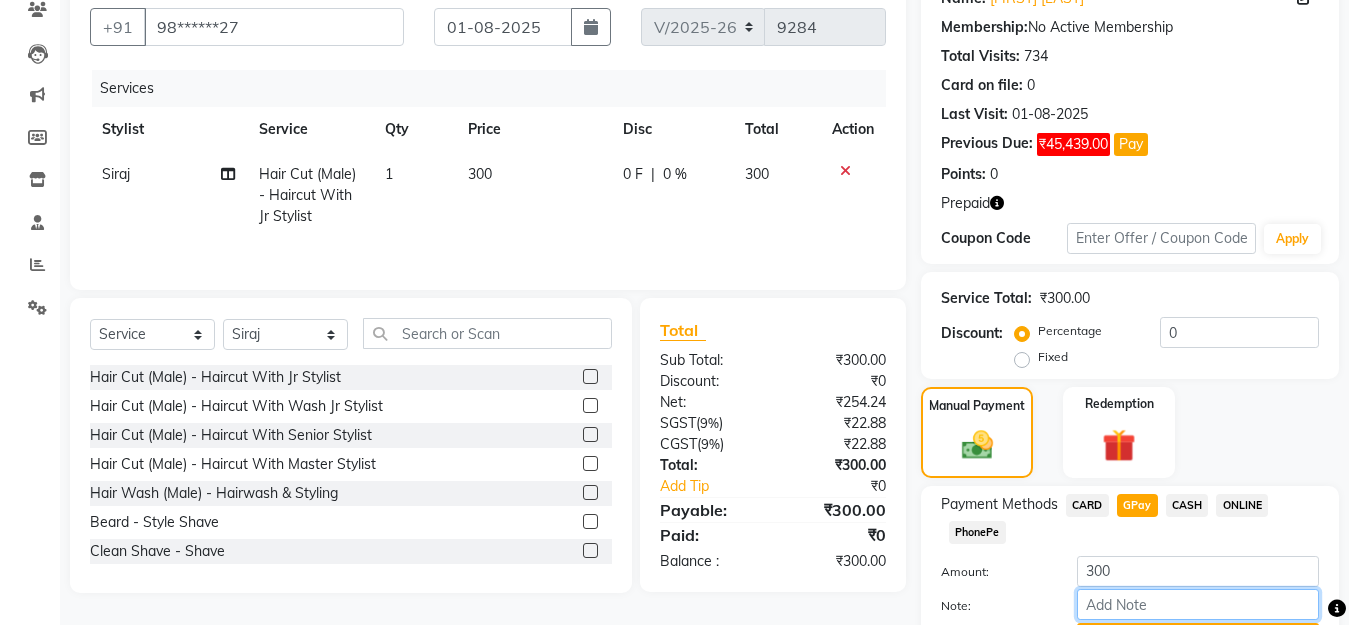 click on "Note:" at bounding box center [1198, 604] 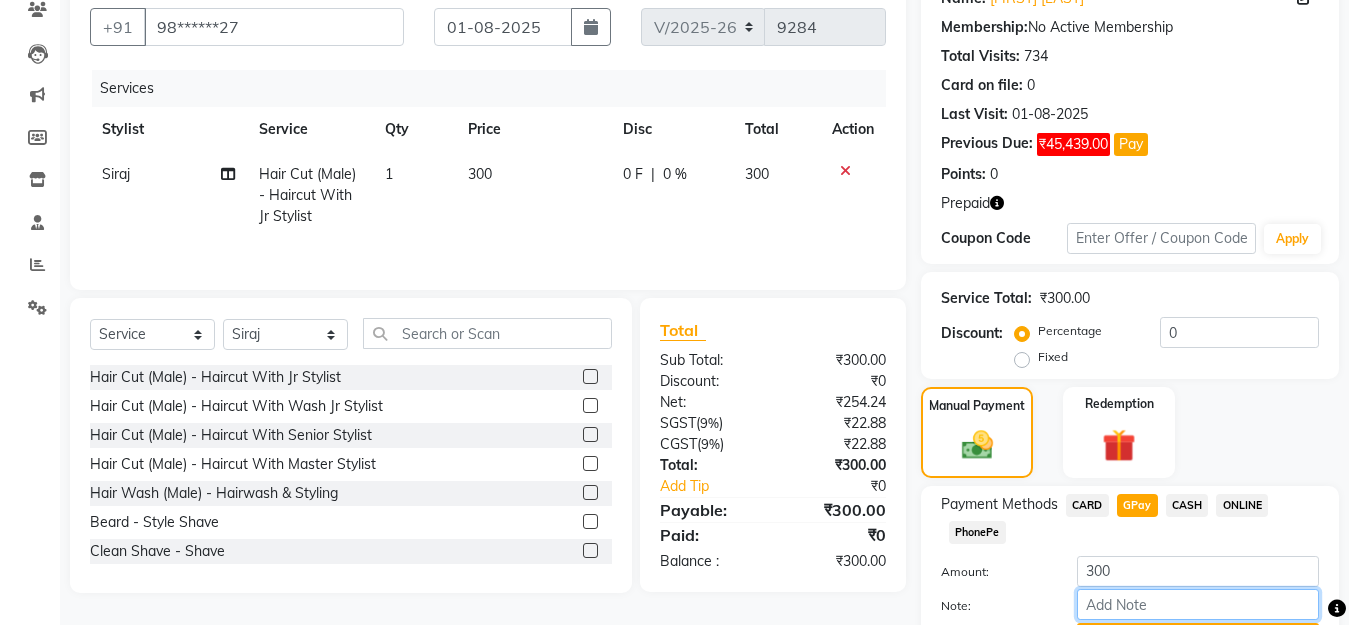 type on "nisrag mom" 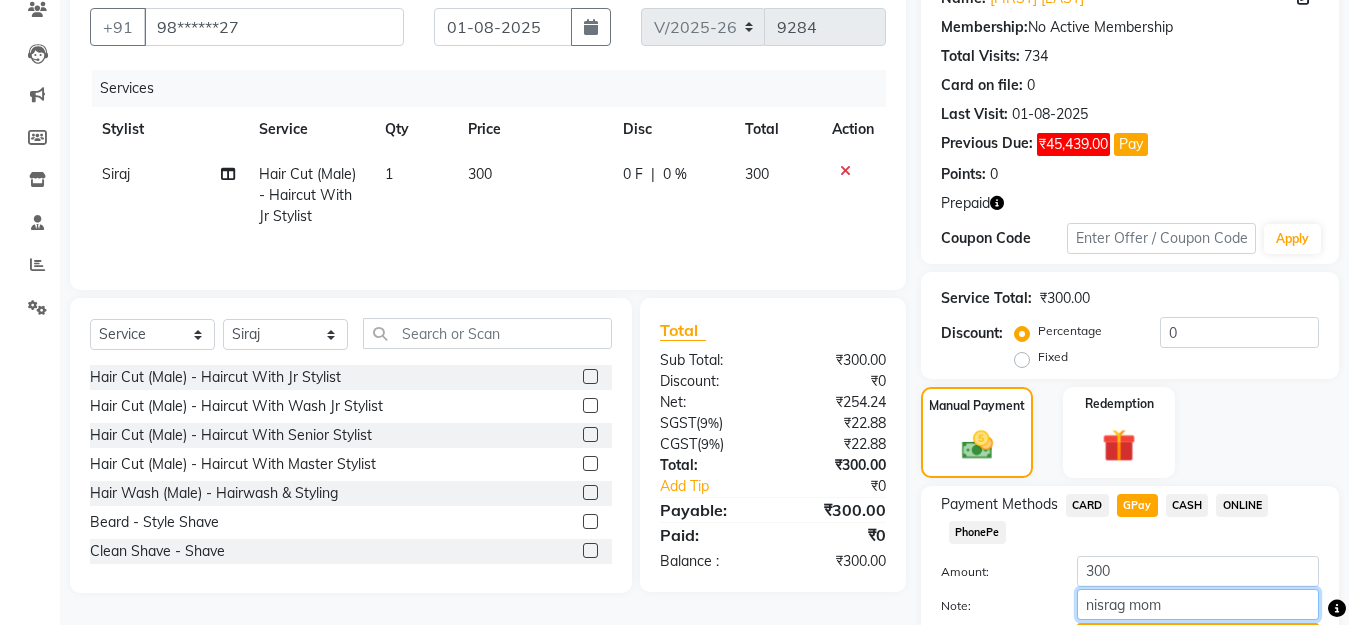 scroll, scrollTop: 286, scrollLeft: 0, axis: vertical 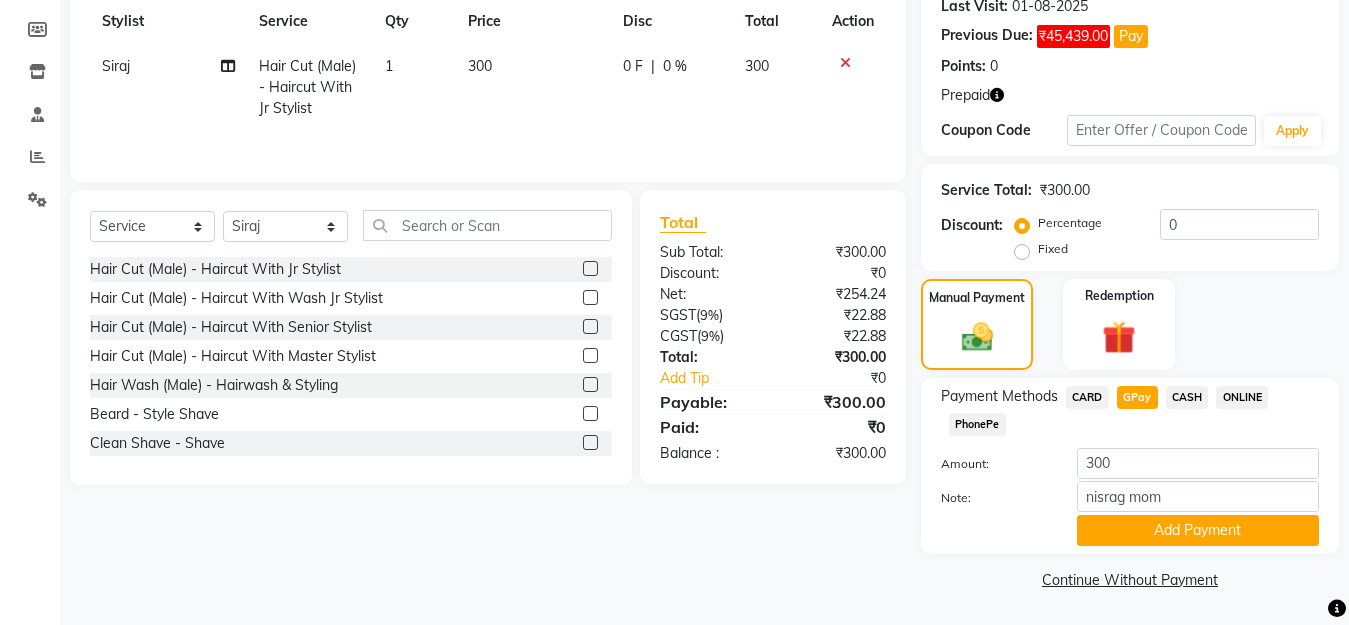 click on "CASH" 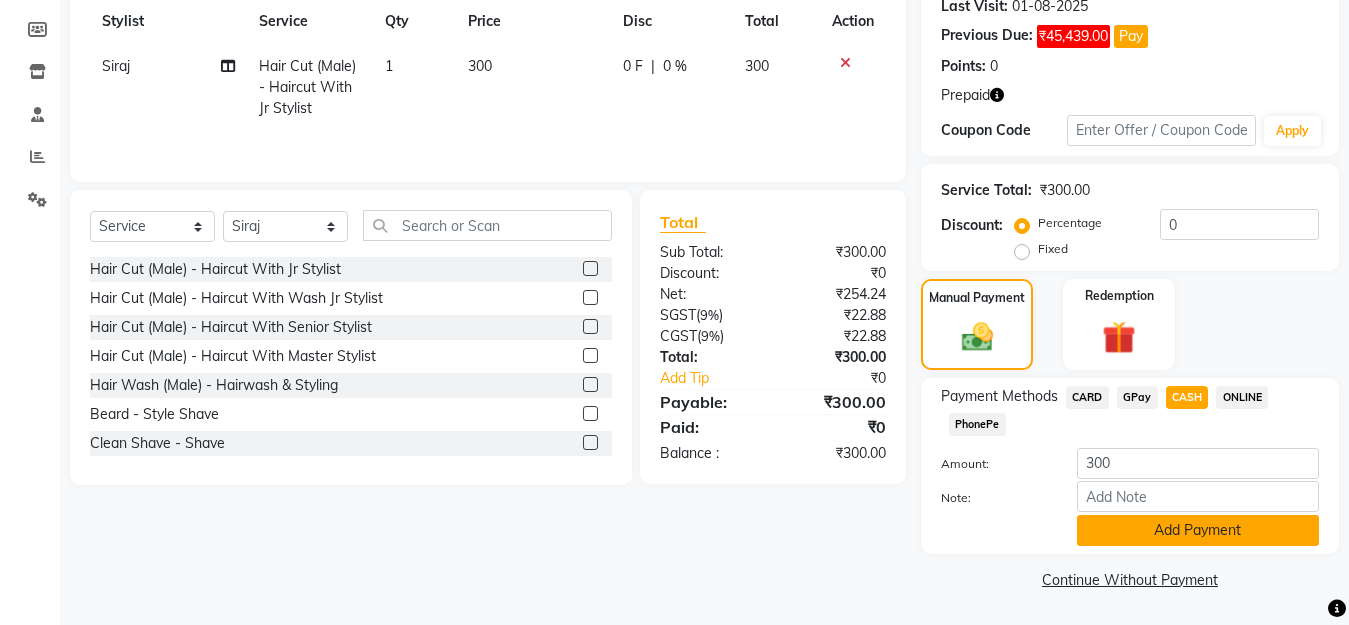 click on "Add Payment" 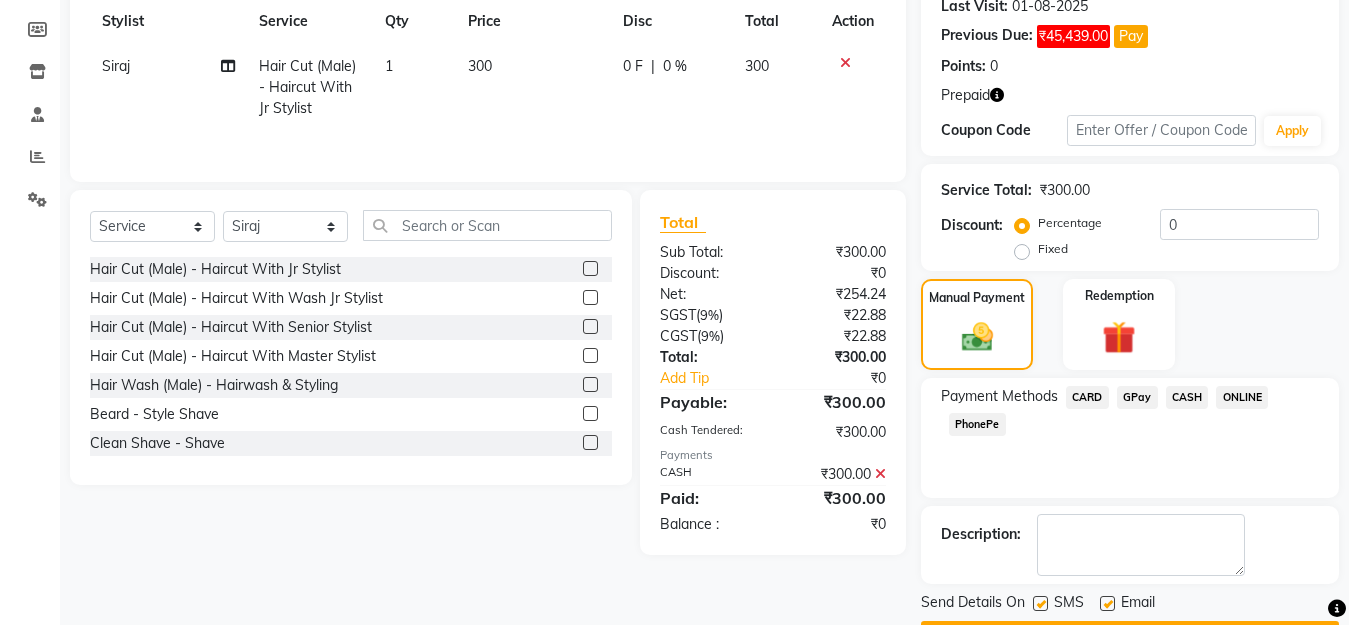 scroll, scrollTop: 343, scrollLeft: 0, axis: vertical 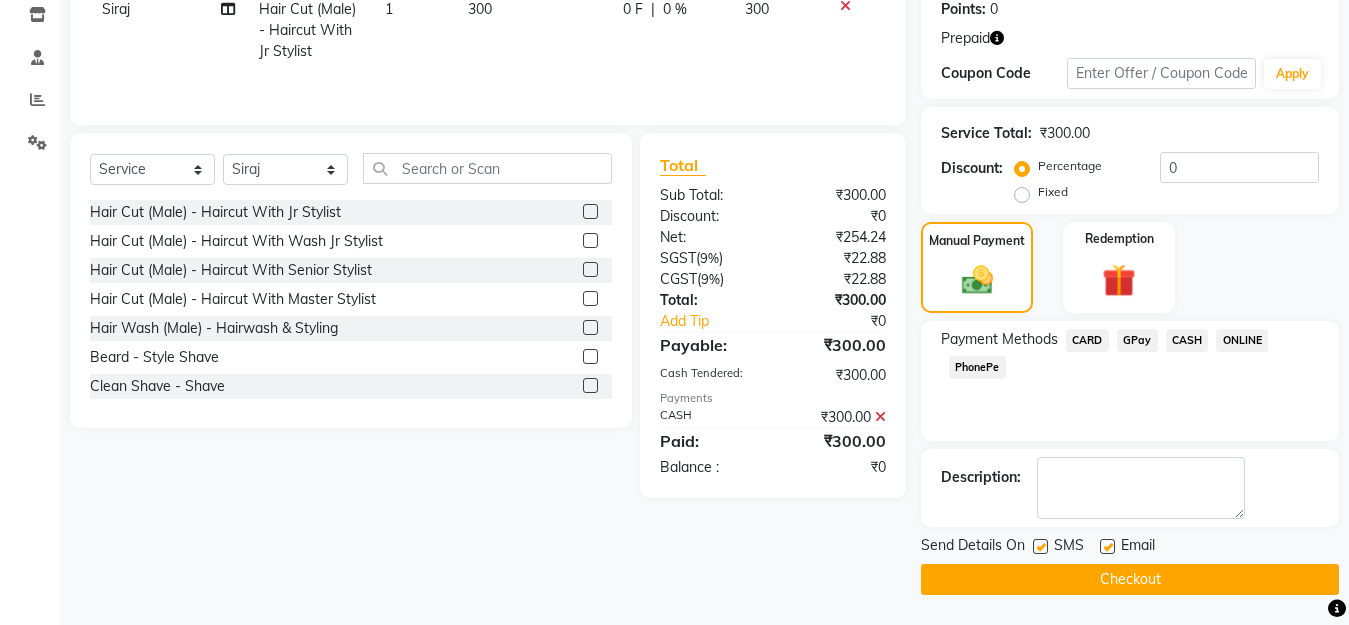 click 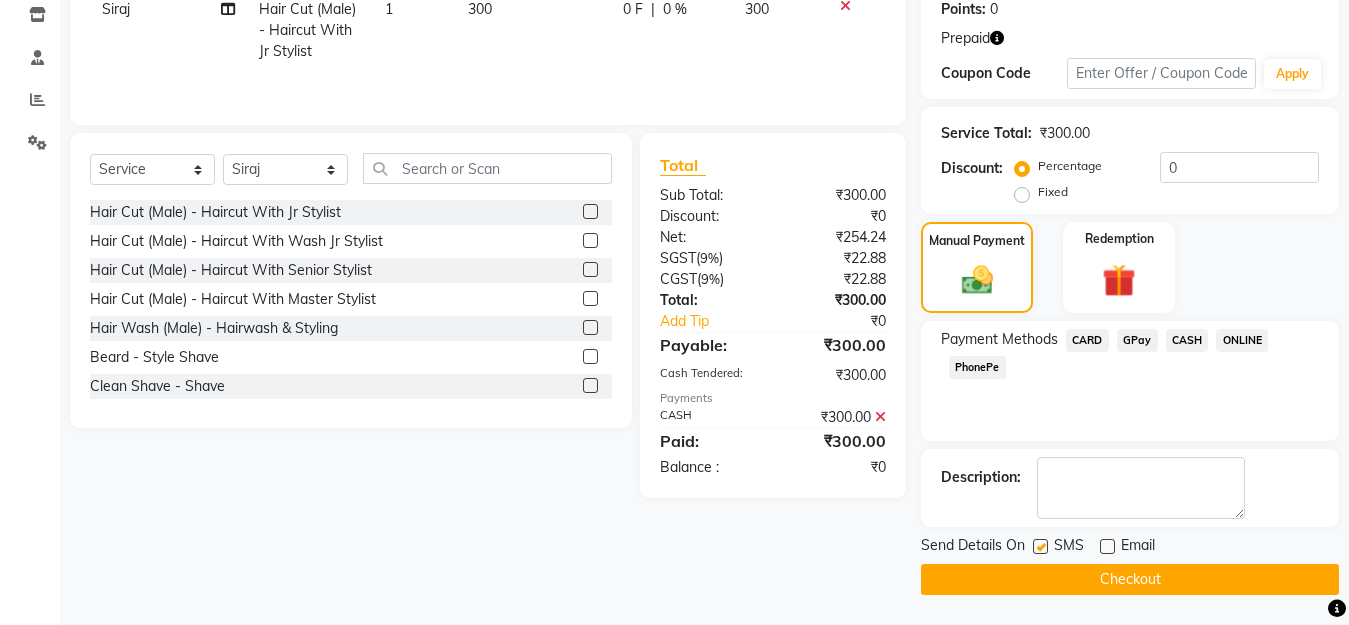 click 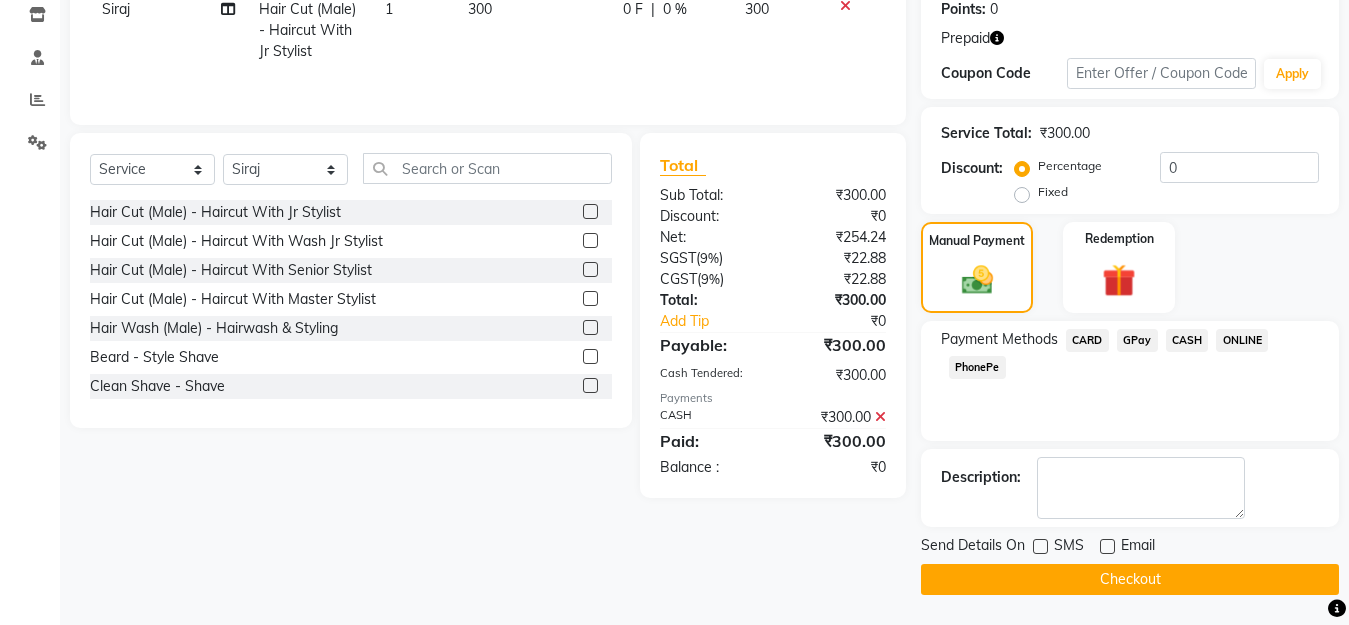 drag, startPoint x: 1055, startPoint y: 583, endPoint x: 1063, endPoint y: 591, distance: 11.313708 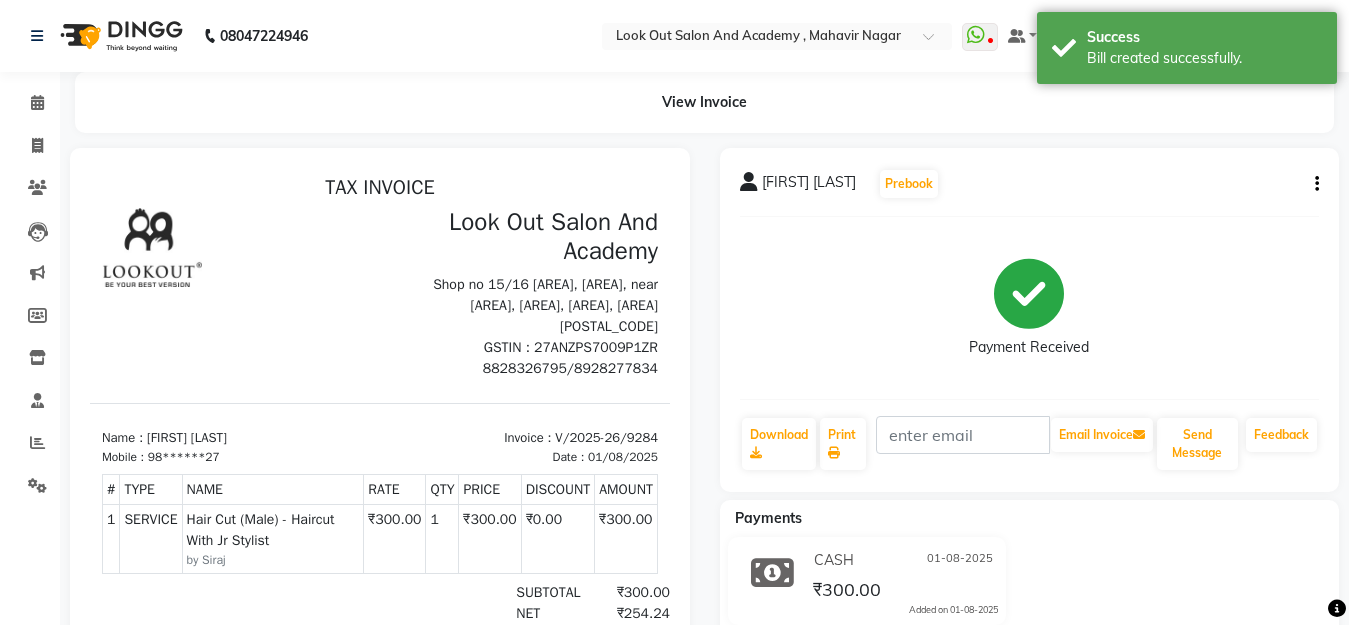 scroll, scrollTop: 0, scrollLeft: 0, axis: both 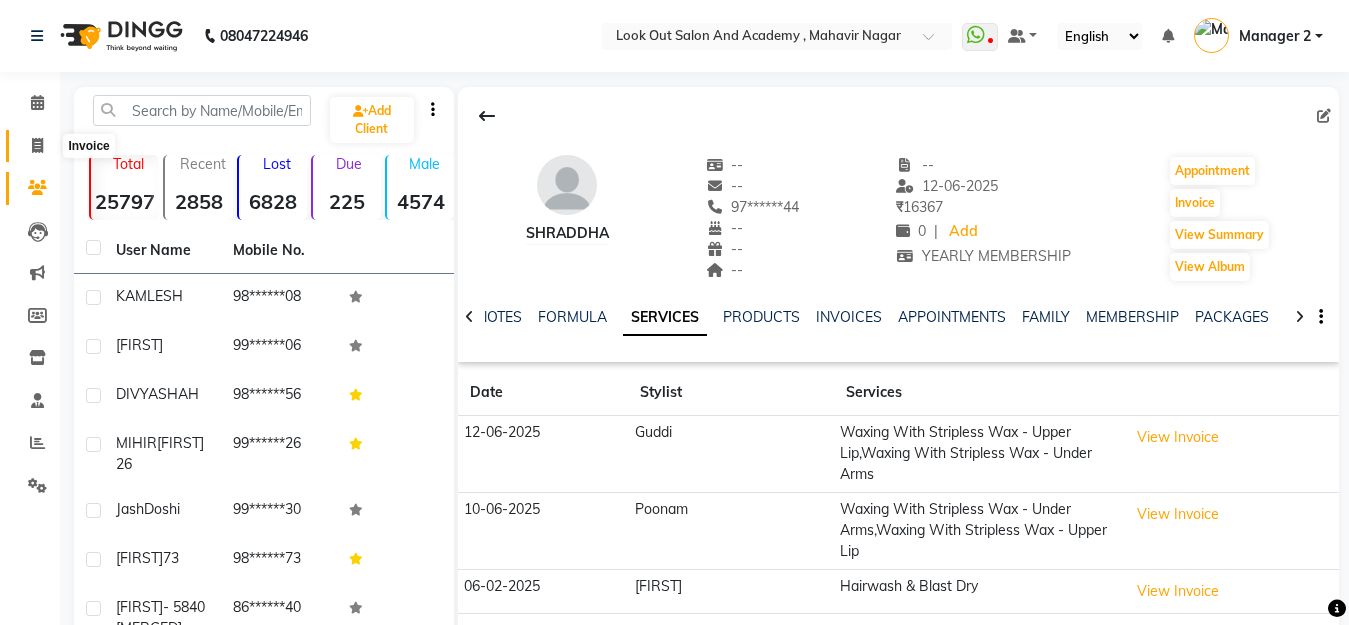click 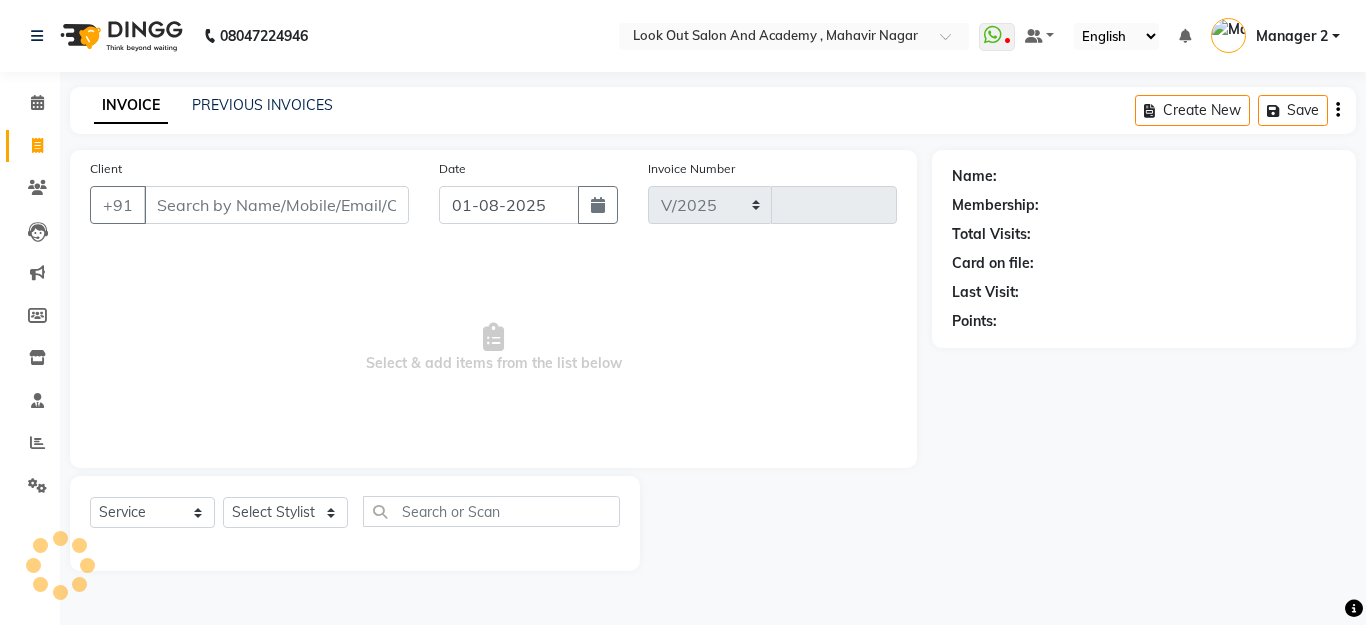 select on "4708" 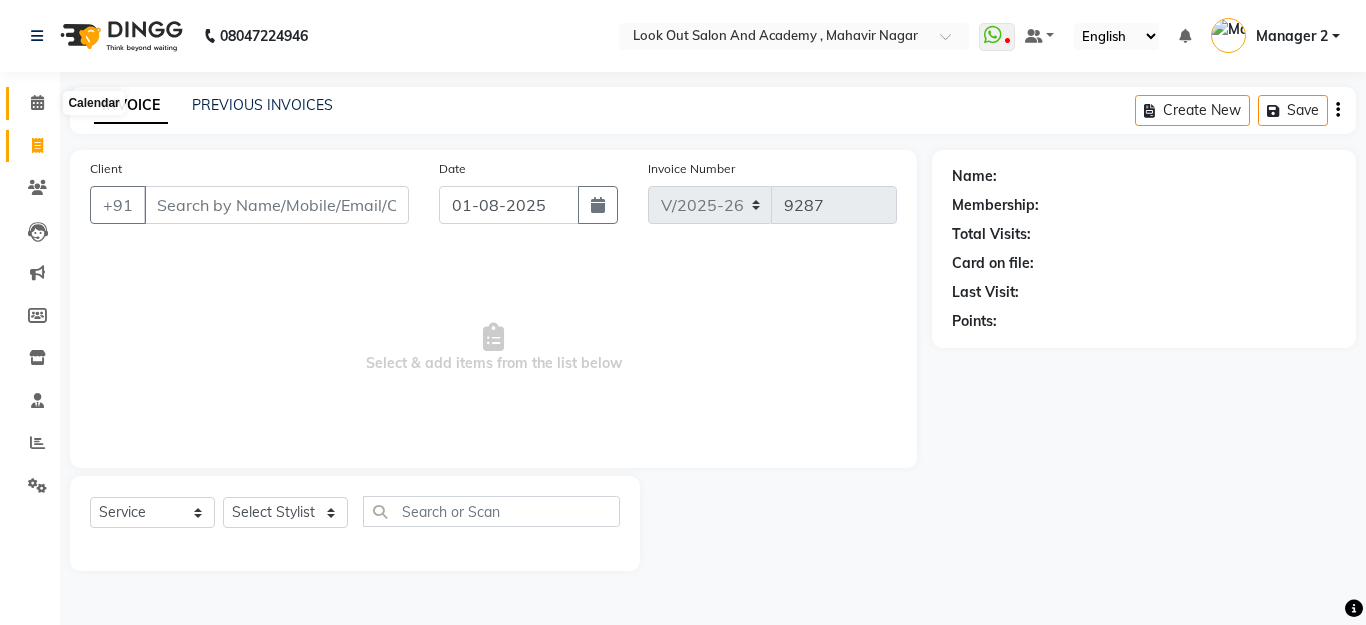 click 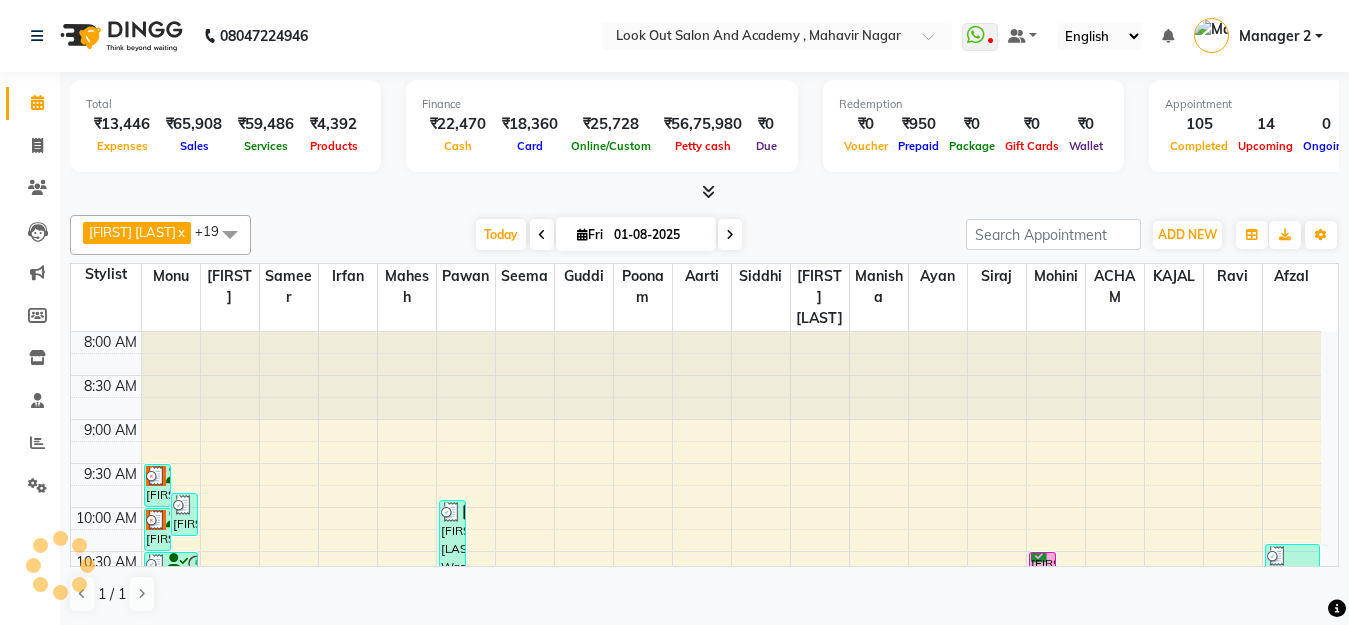 scroll, scrollTop: 0, scrollLeft: 0, axis: both 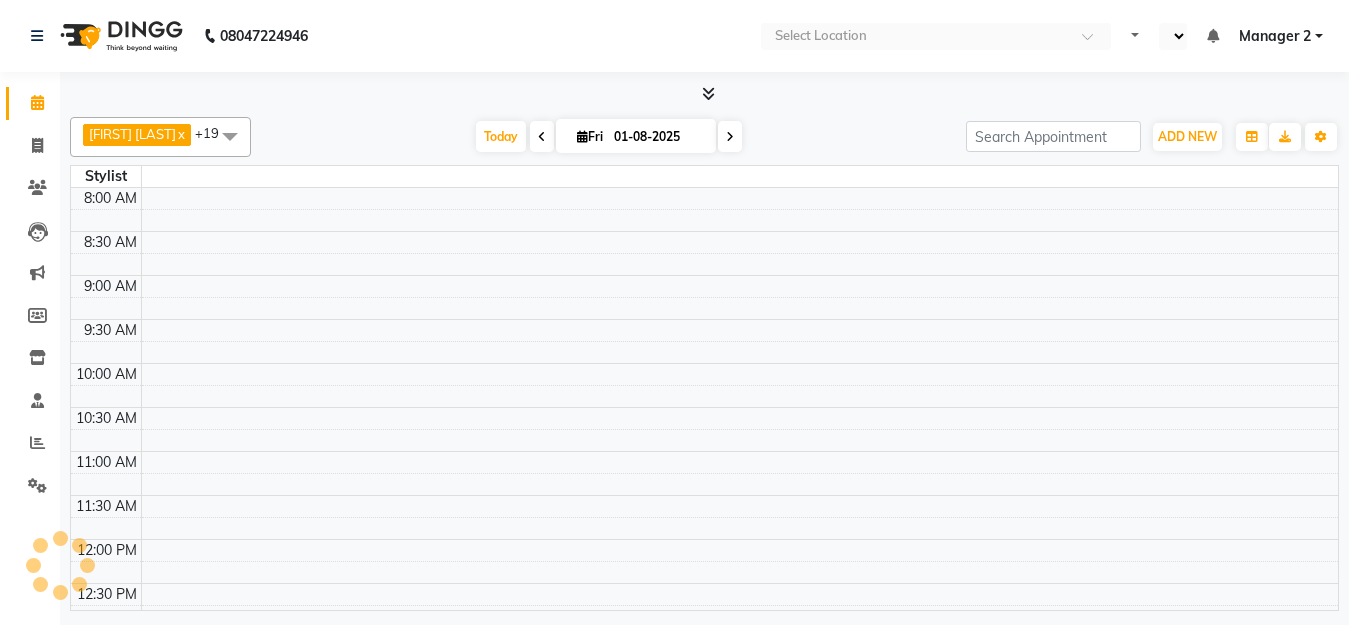 select on "en" 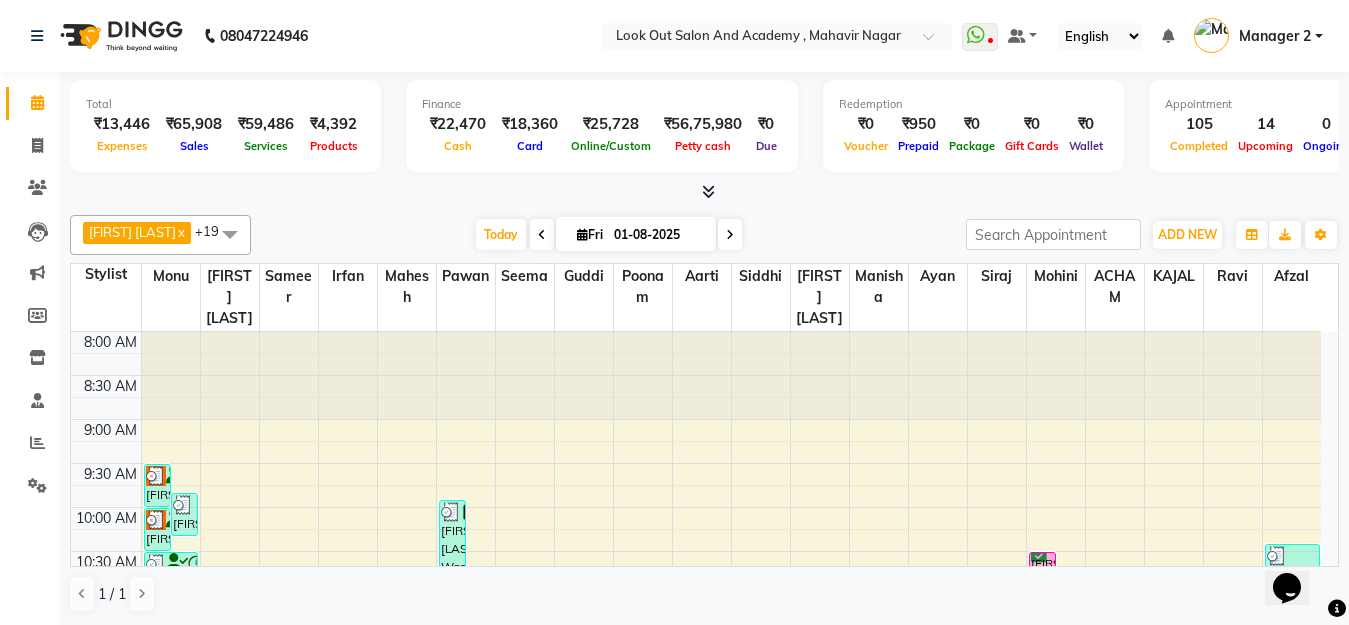 scroll, scrollTop: 0, scrollLeft: 0, axis: both 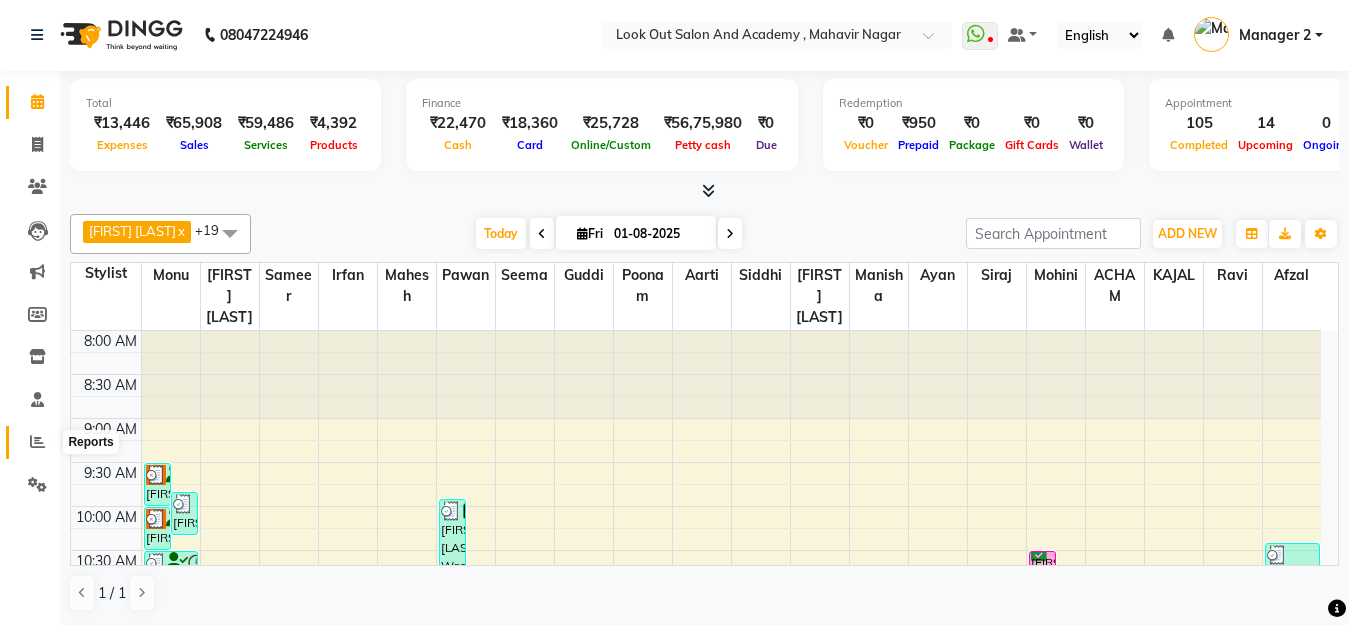 click 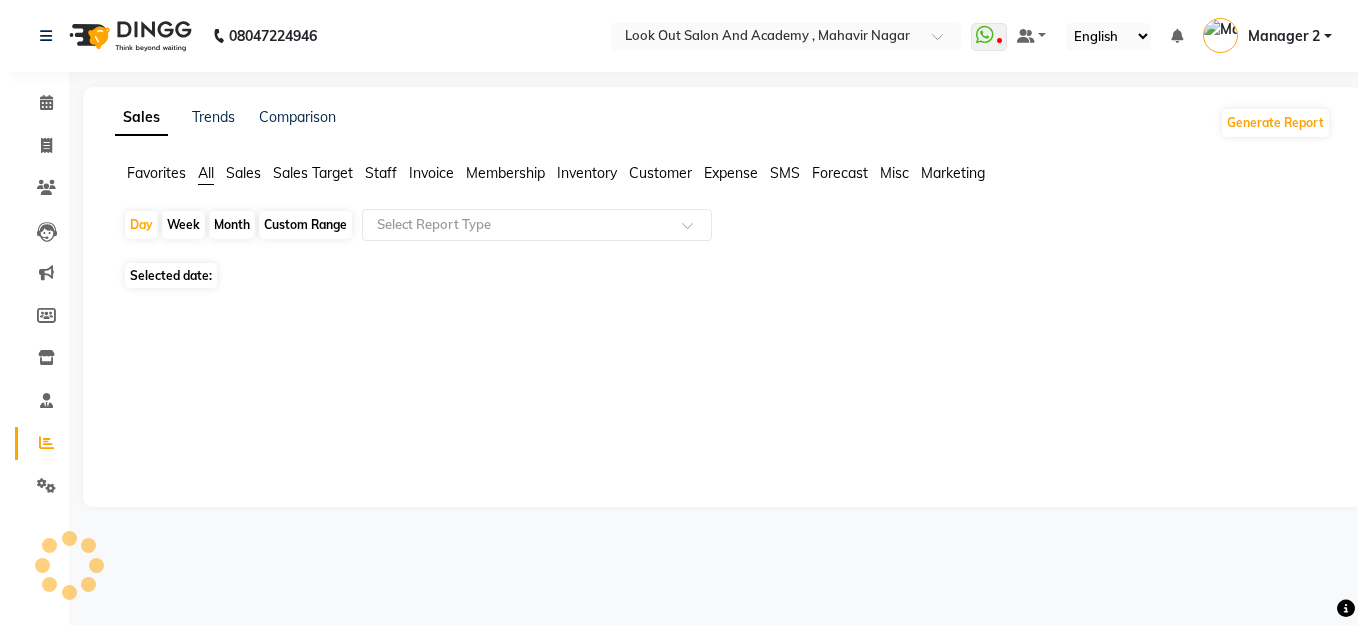 scroll, scrollTop: 0, scrollLeft: 0, axis: both 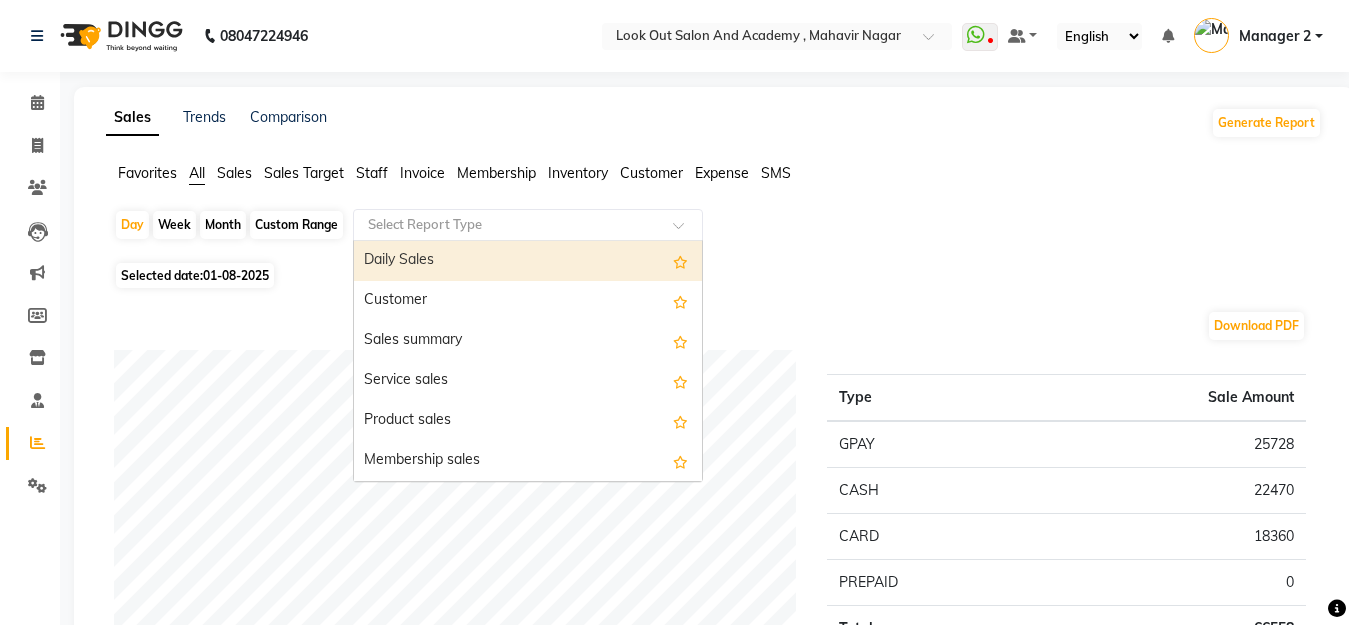 click 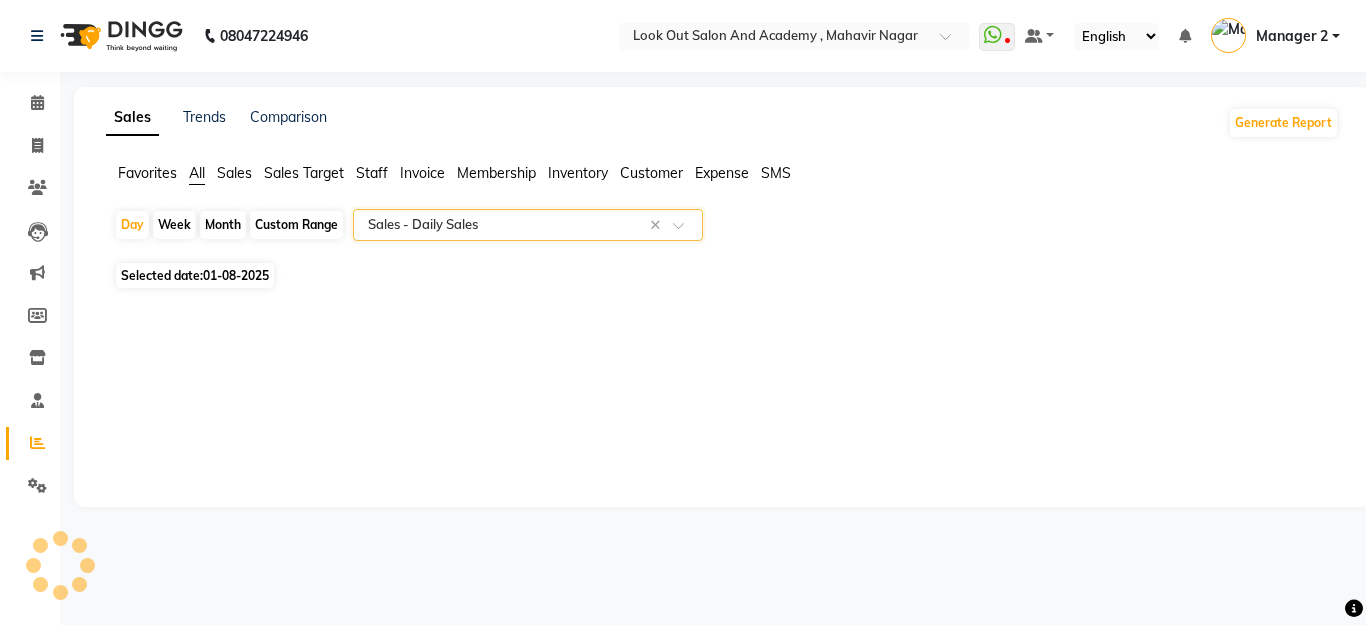 select on "full_report" 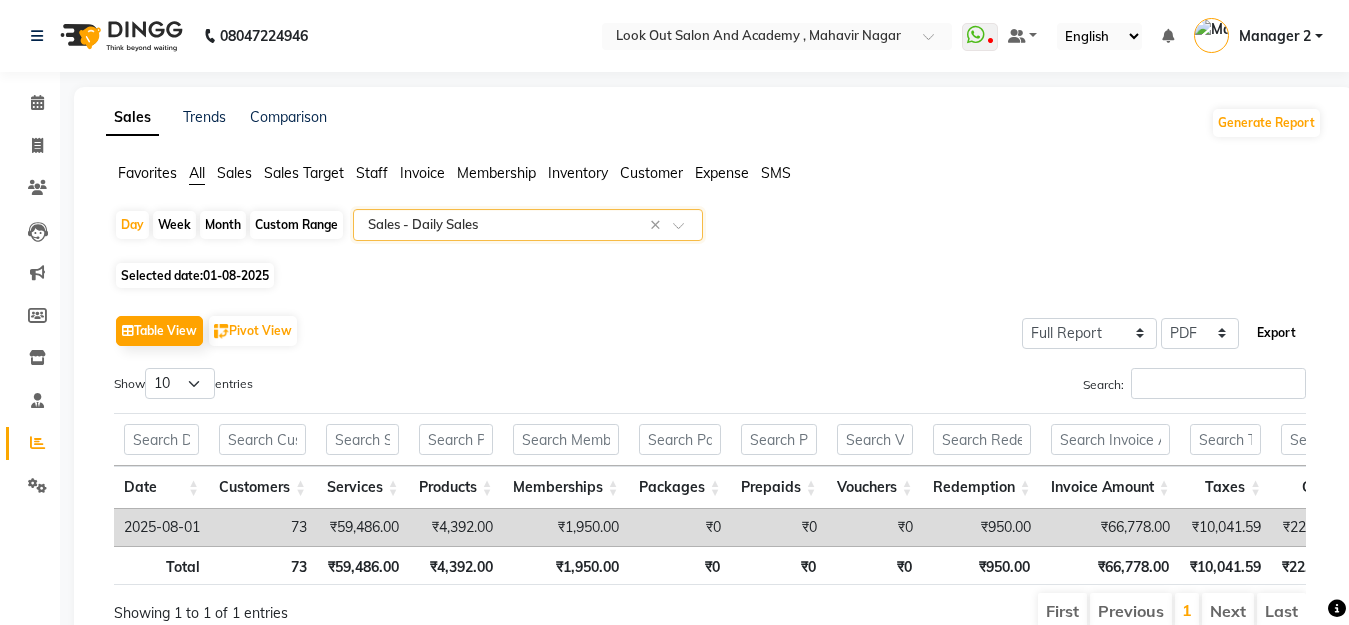 click on "Export" 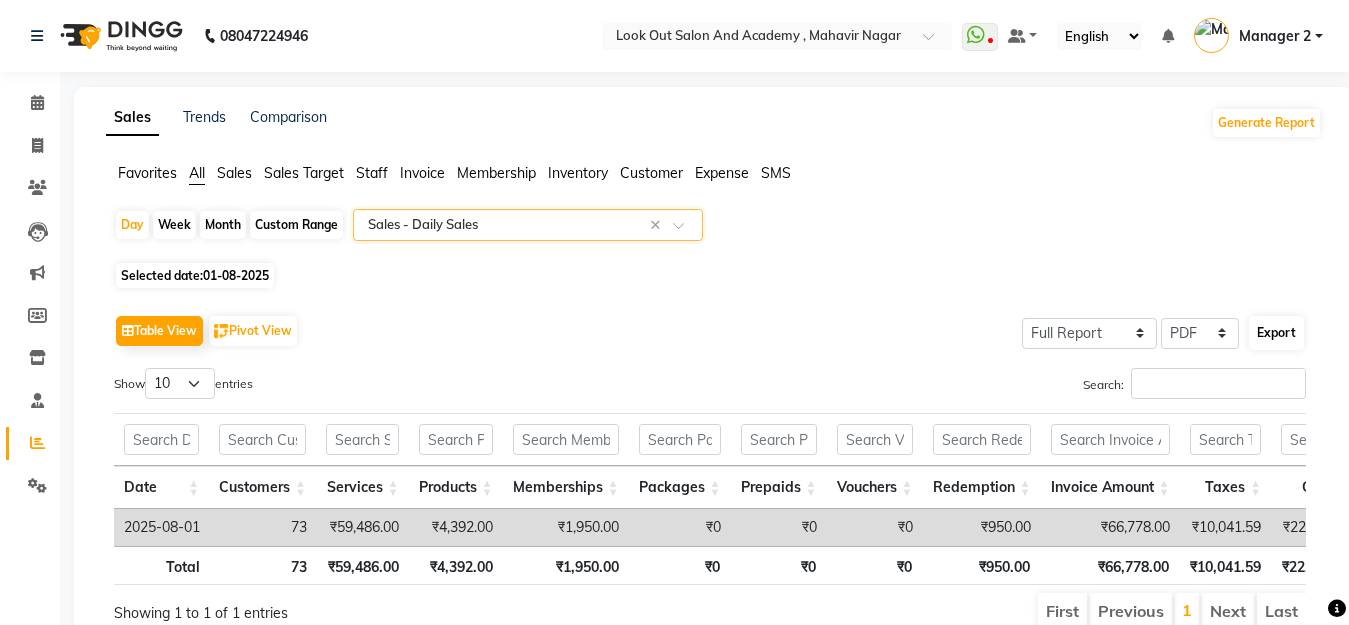 select on "monospace" 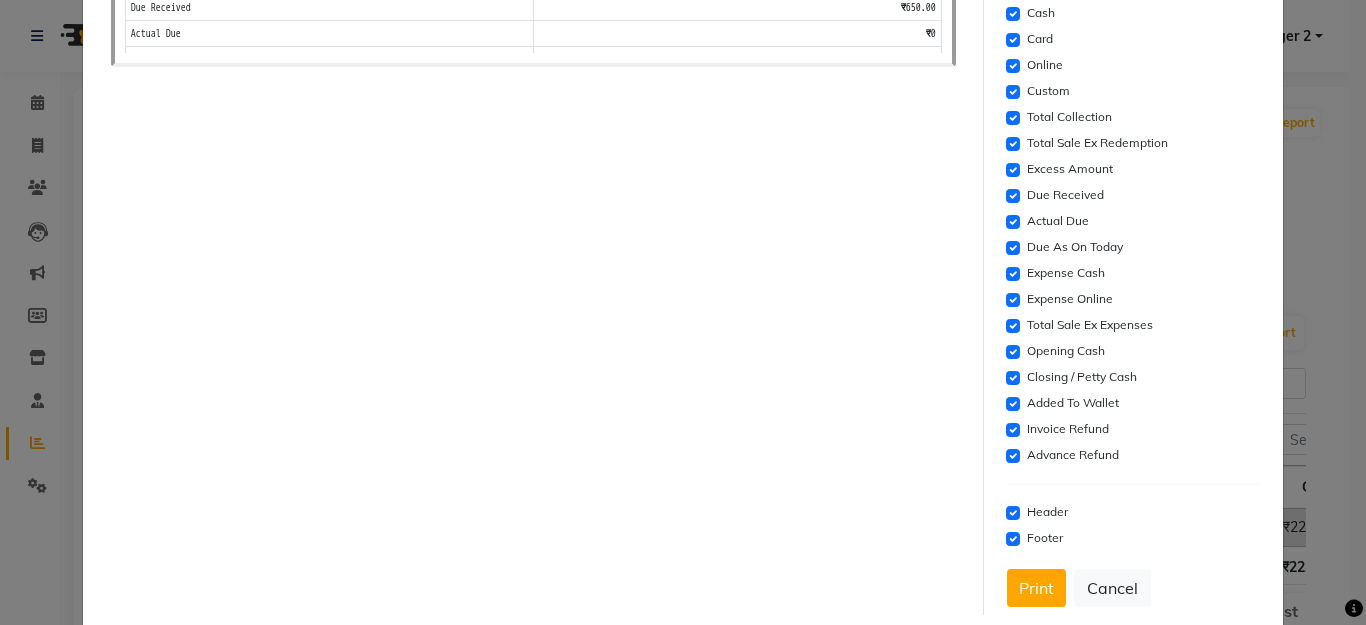 scroll, scrollTop: 673, scrollLeft: 0, axis: vertical 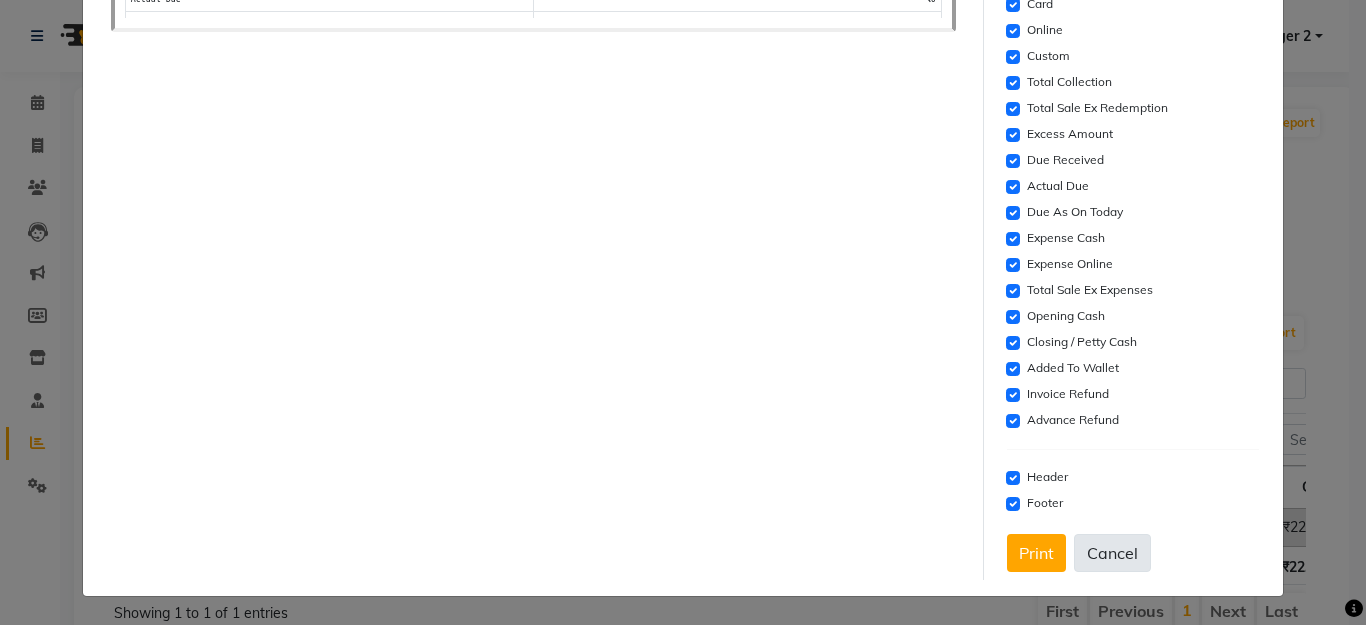 click on "Print" 